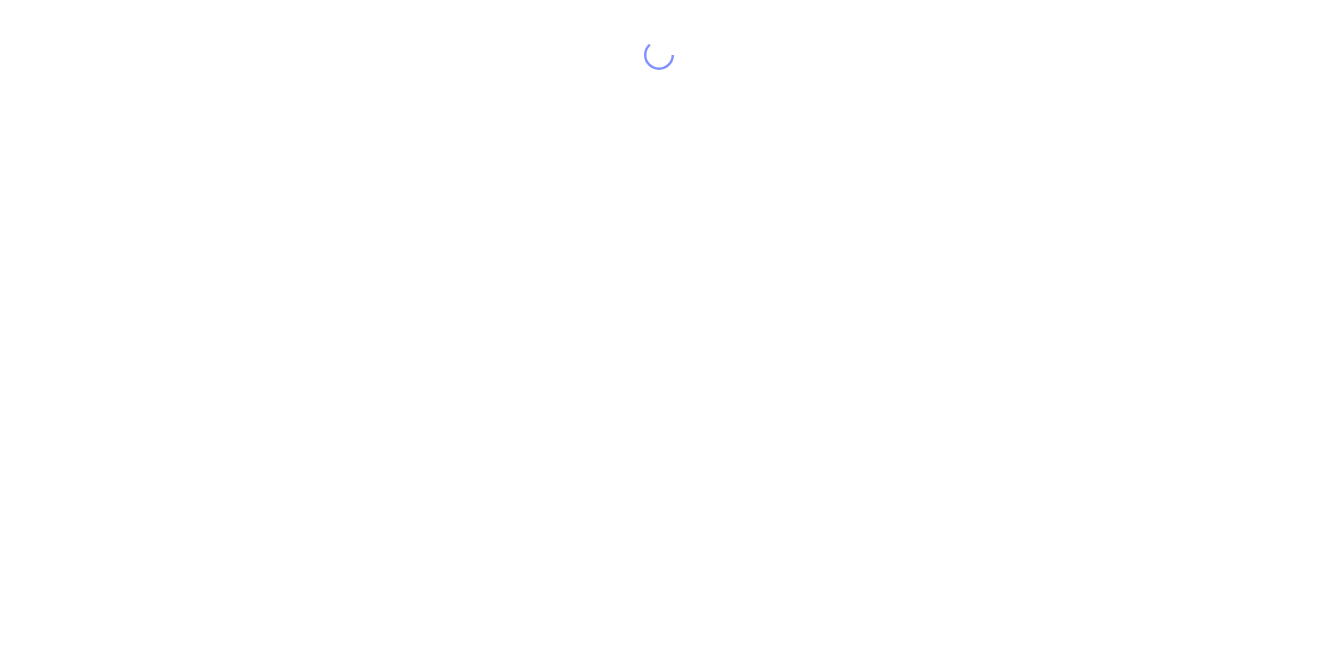 scroll, scrollTop: 0, scrollLeft: 0, axis: both 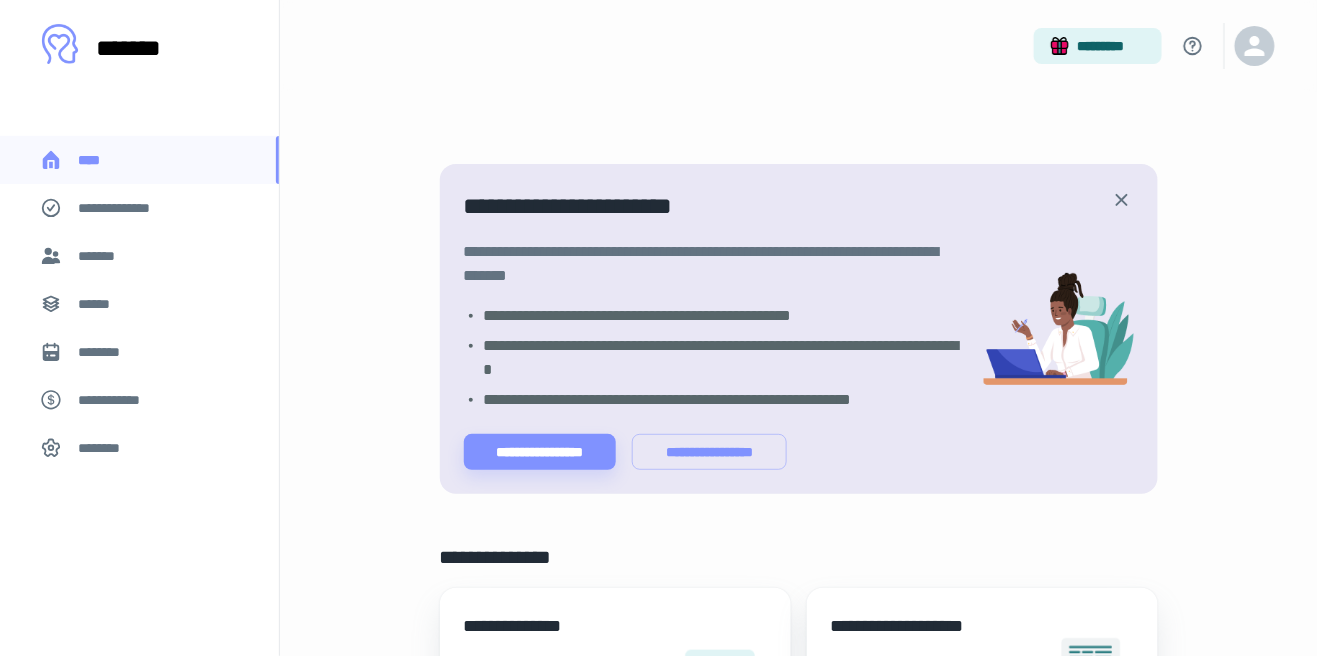 click on "******" at bounding box center (100, 304) 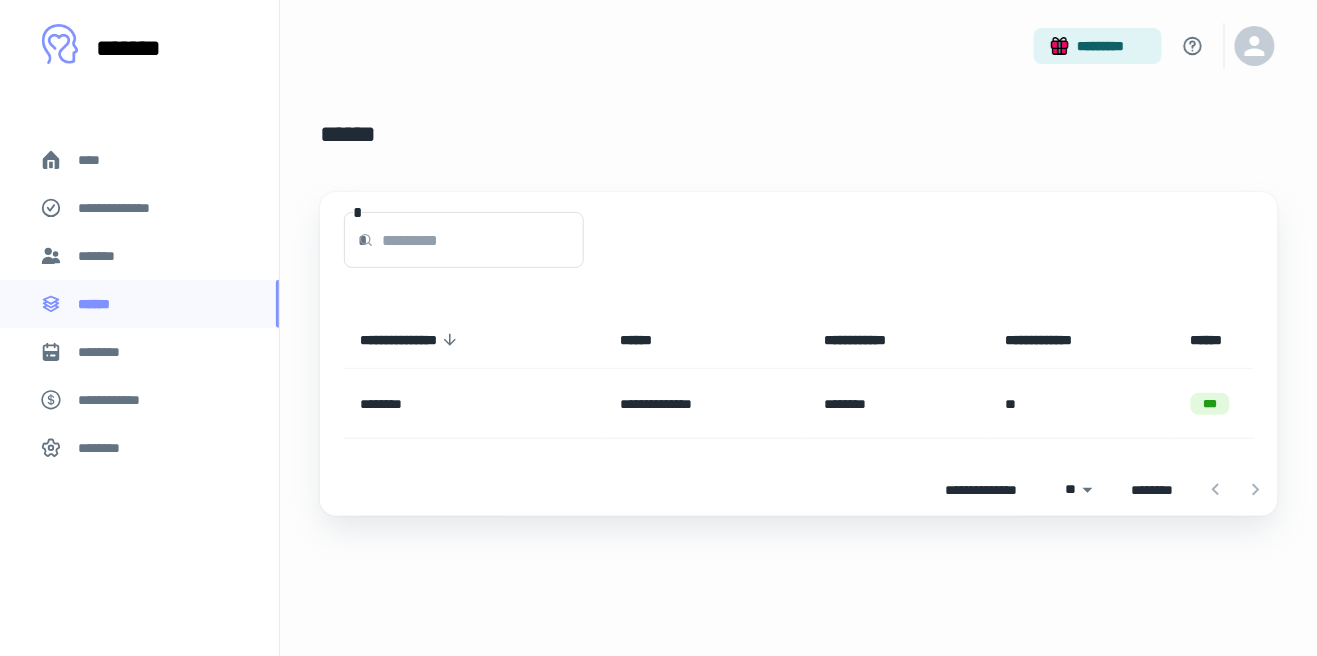click on "********" at bounding box center (107, 352) 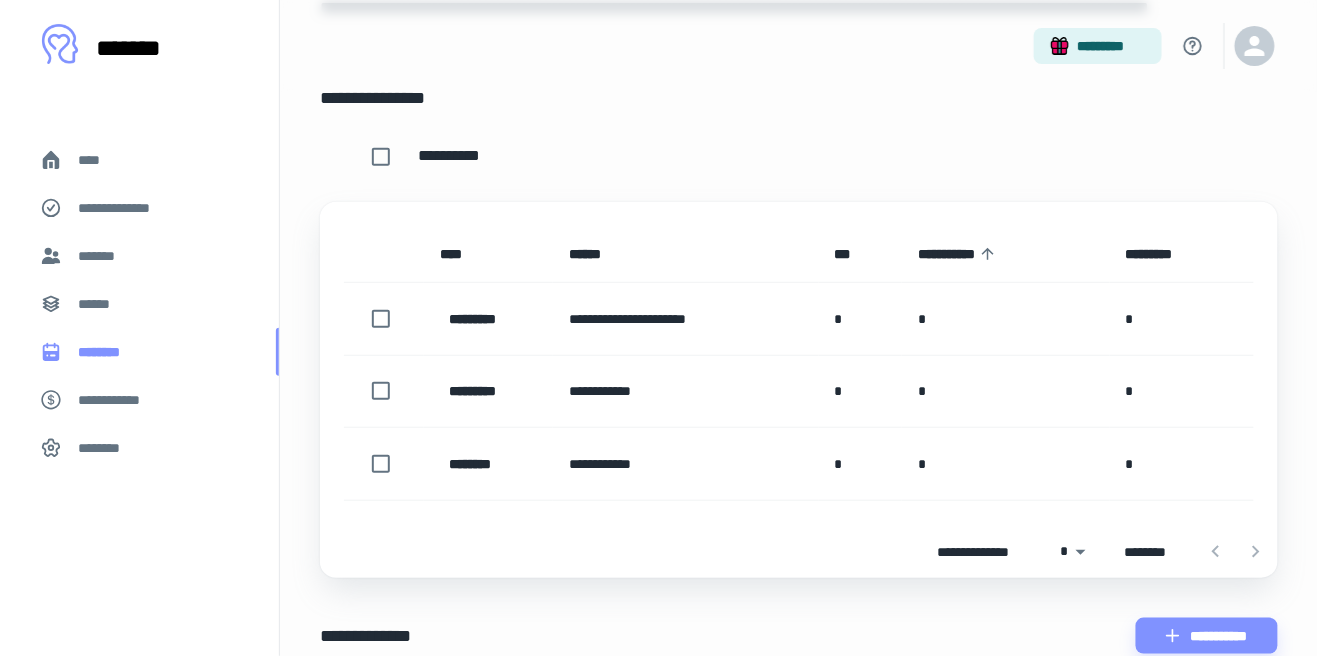 scroll, scrollTop: 173, scrollLeft: 0, axis: vertical 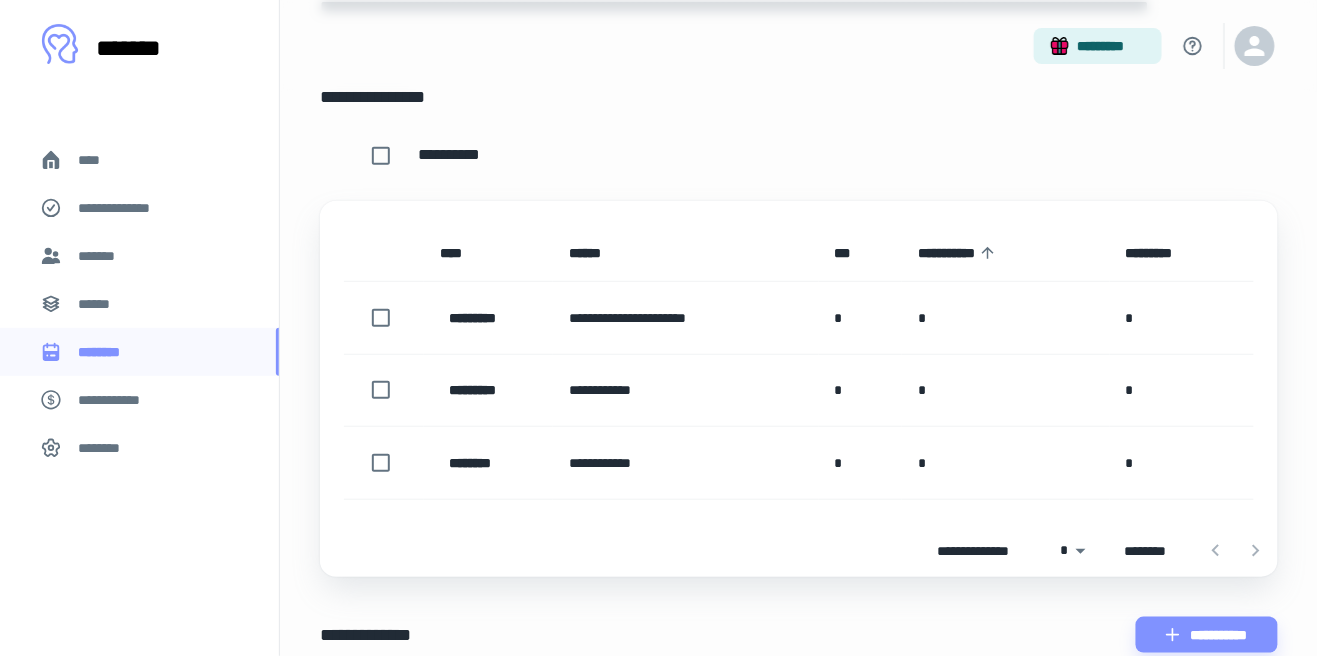 click on "**********" at bounding box center [119, 400] 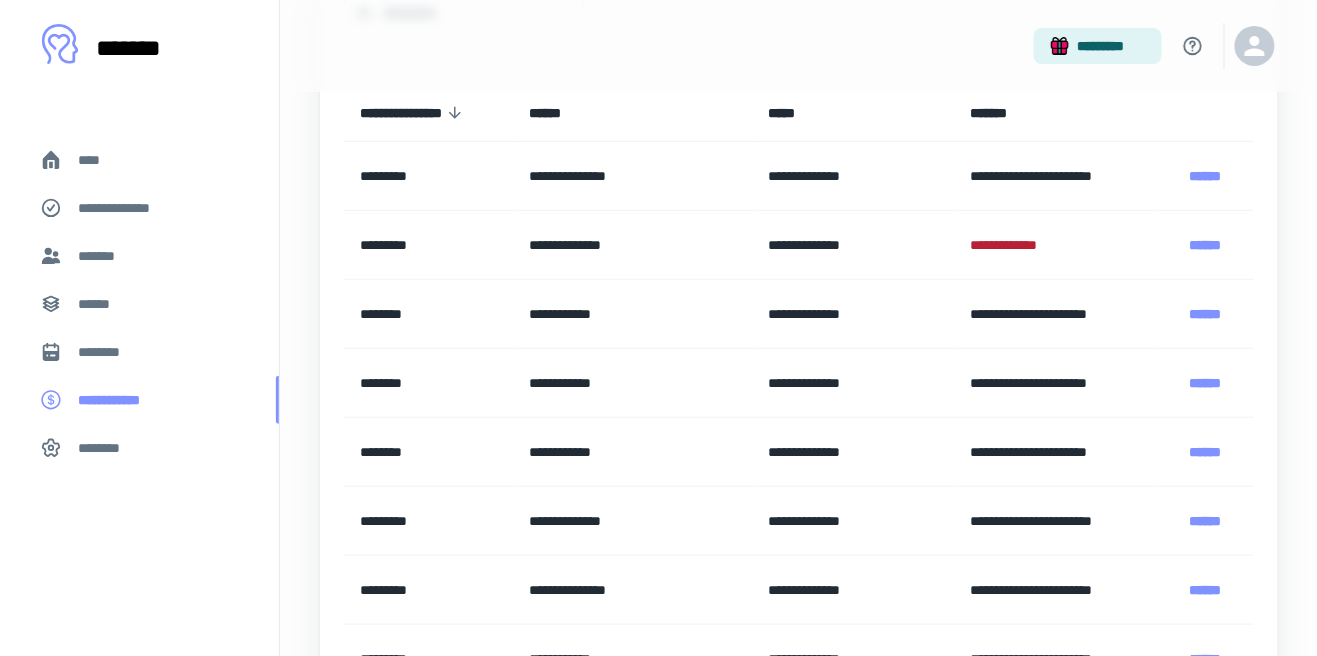 scroll, scrollTop: 229, scrollLeft: 0, axis: vertical 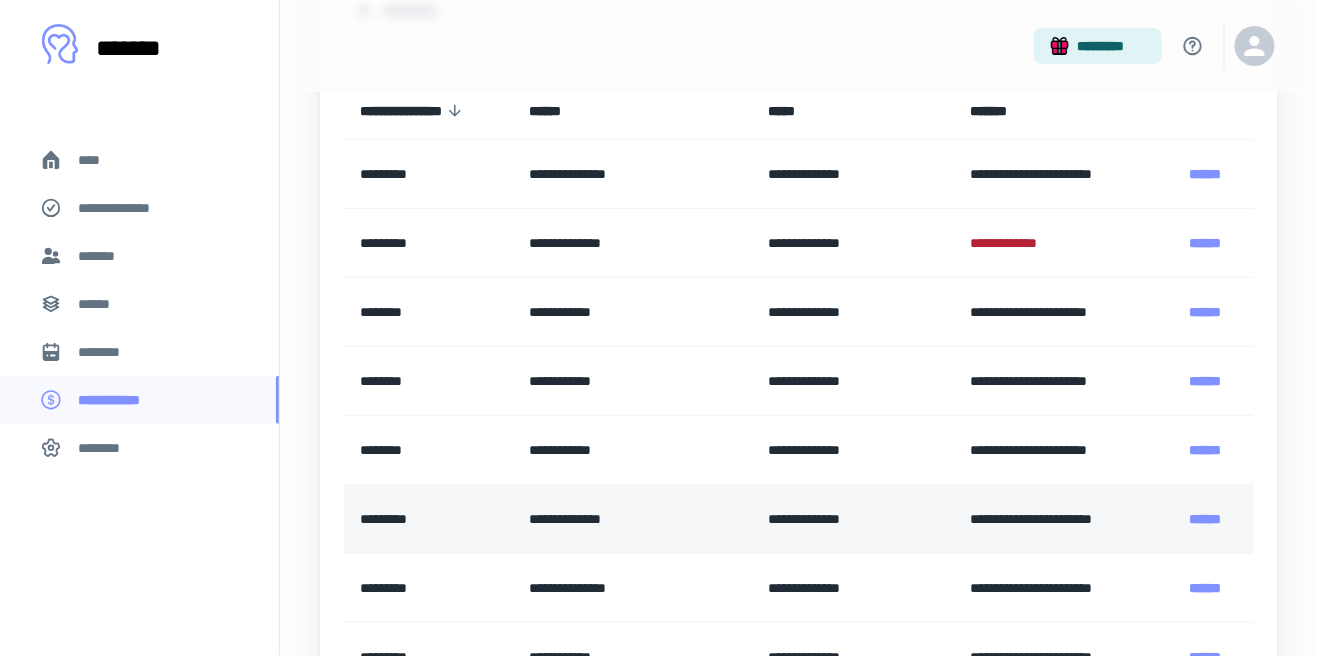 click on "**********" at bounding box center [633, 519] 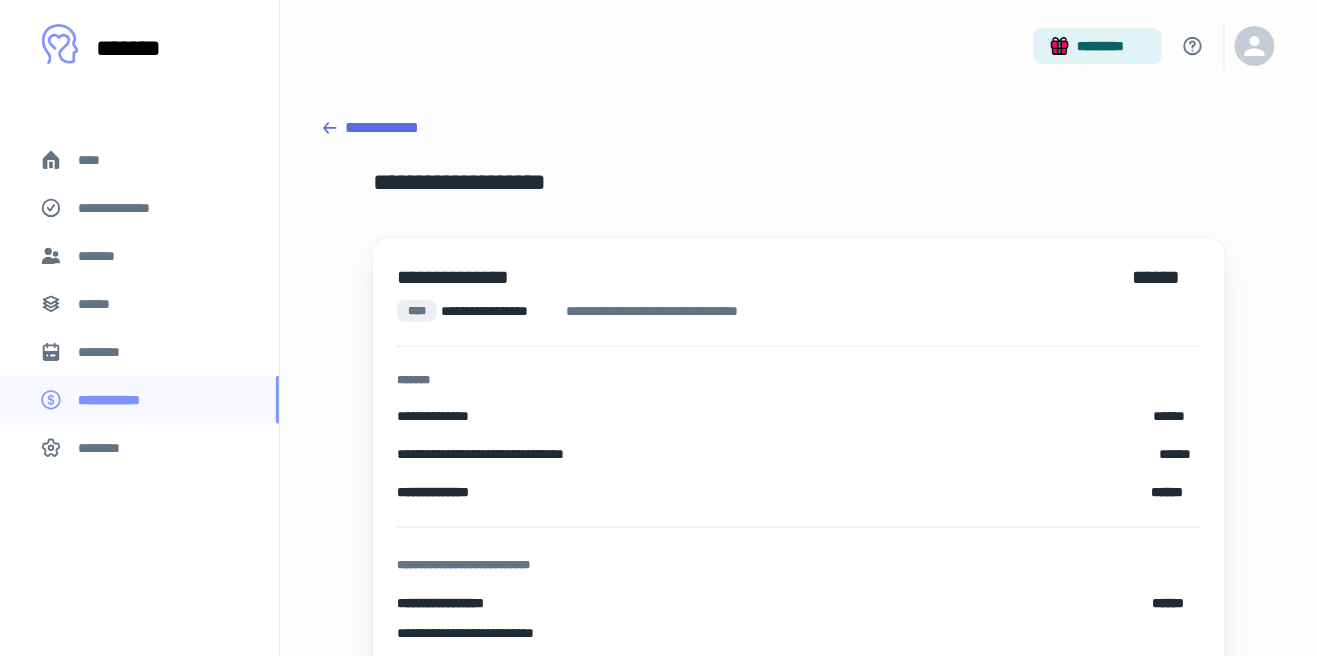 click 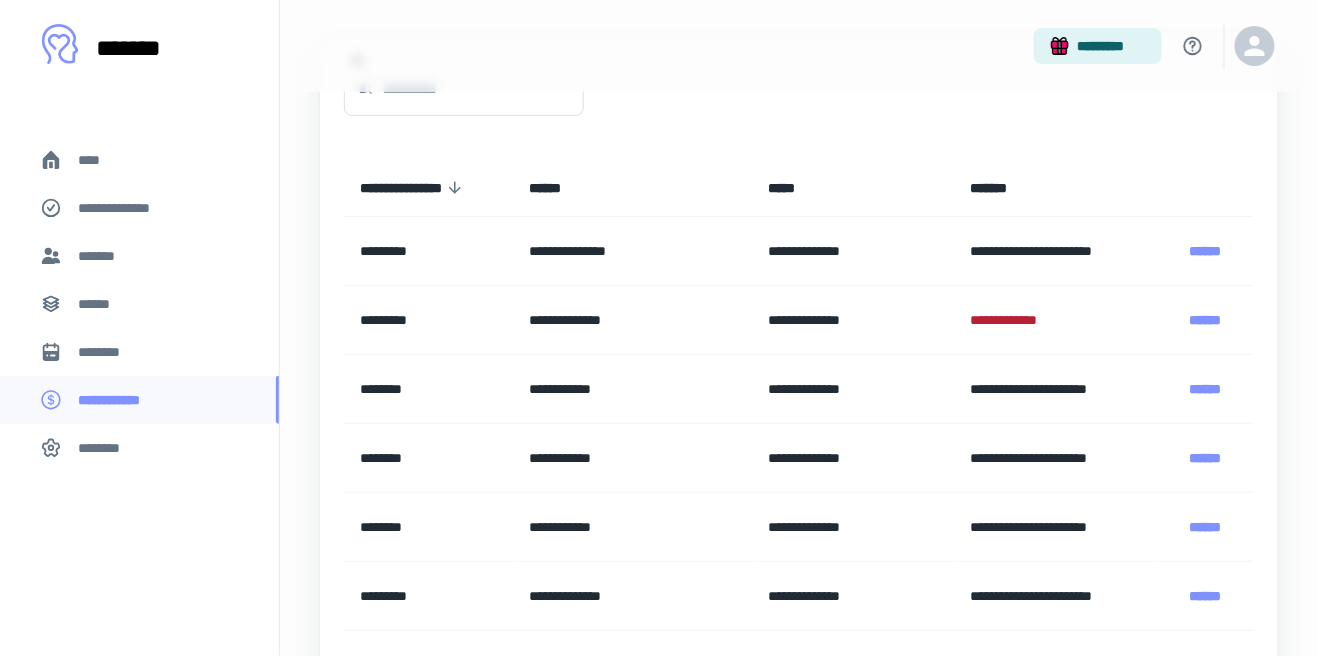 scroll, scrollTop: 149, scrollLeft: 0, axis: vertical 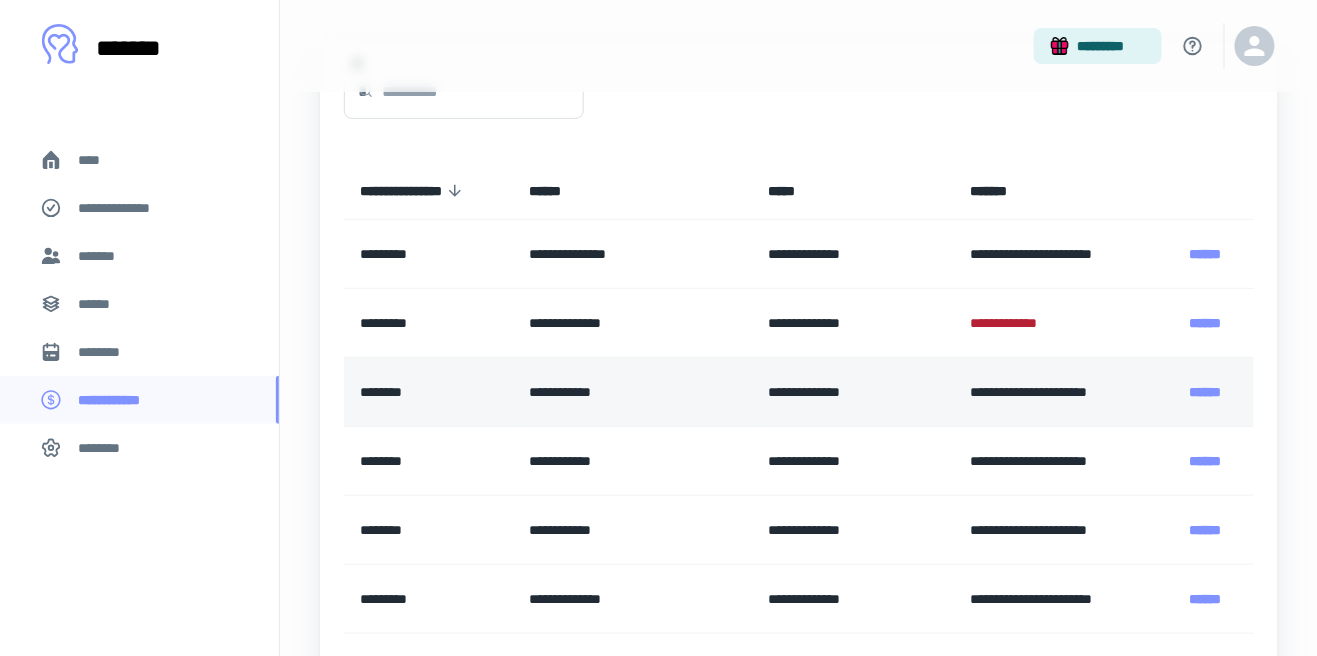 click on "**********" at bounding box center [633, 392] 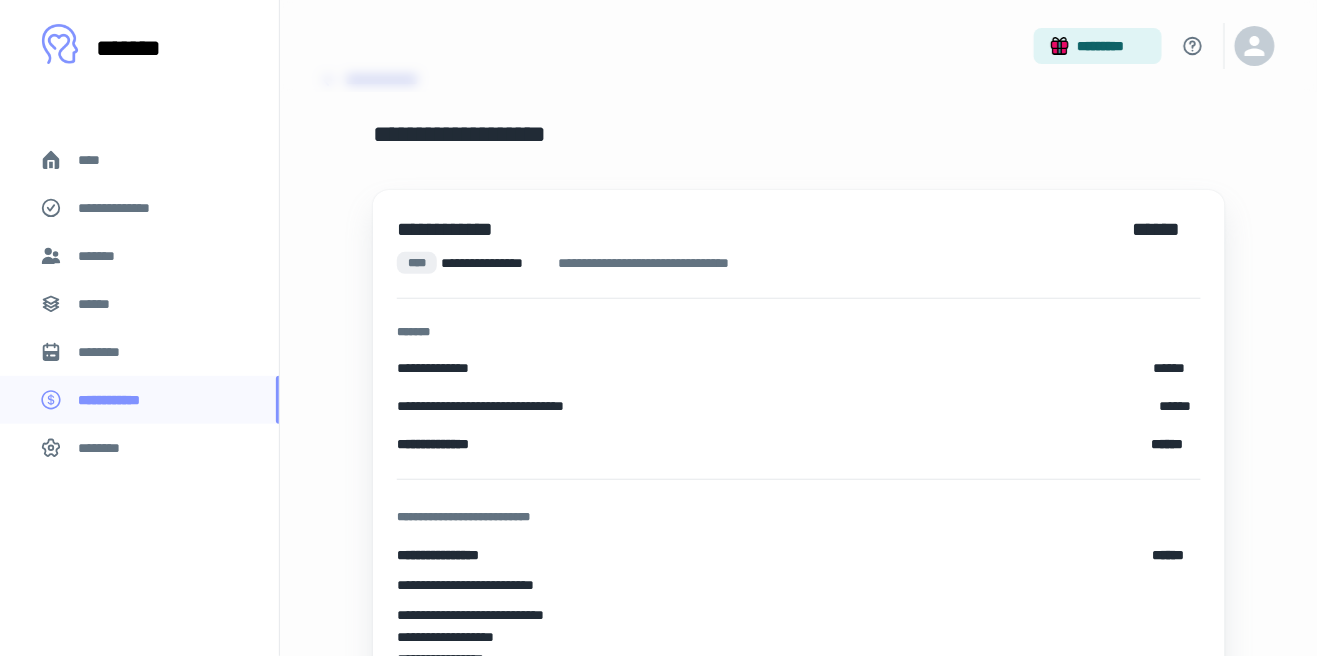 scroll, scrollTop: 137, scrollLeft: 0, axis: vertical 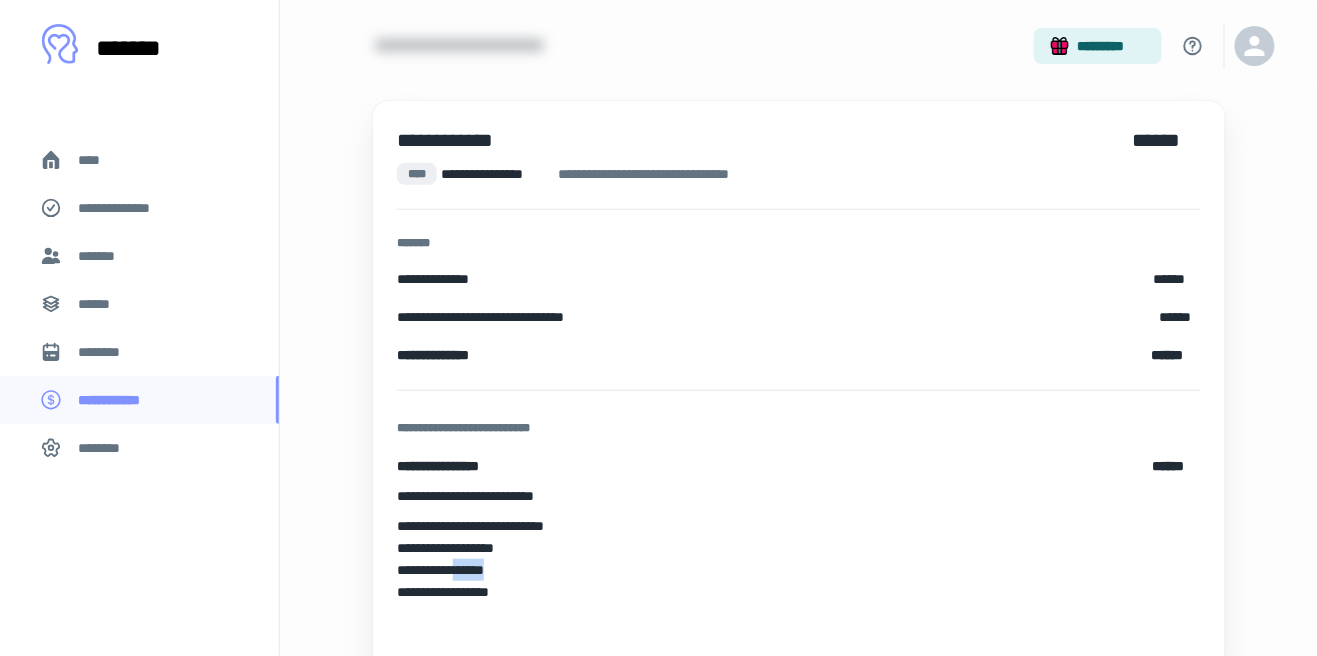 copy on "******" 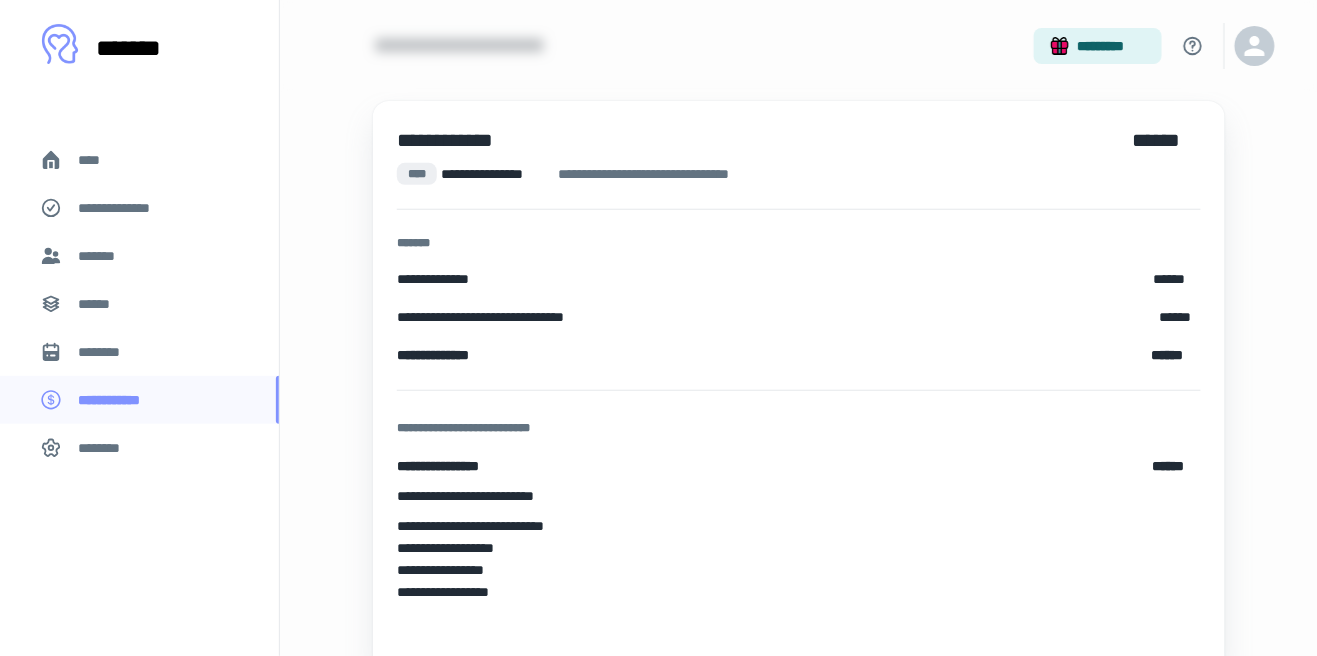 click on "********" at bounding box center [107, 352] 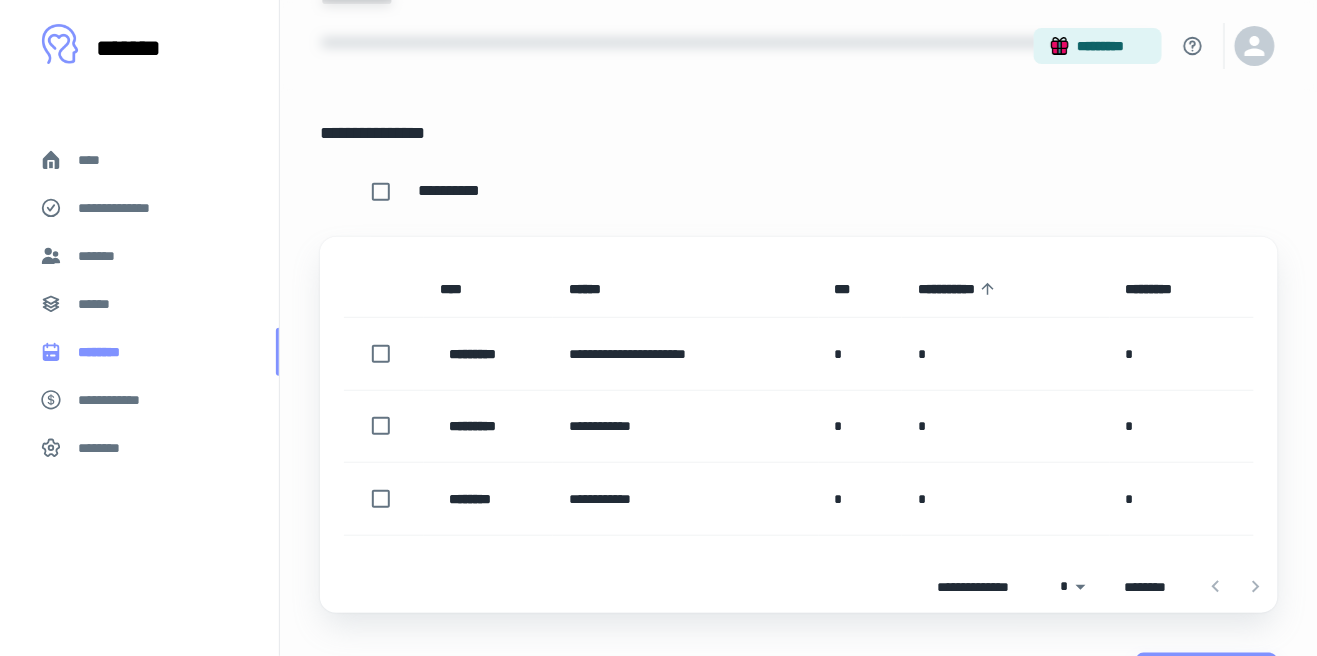 scroll, scrollTop: 0, scrollLeft: 0, axis: both 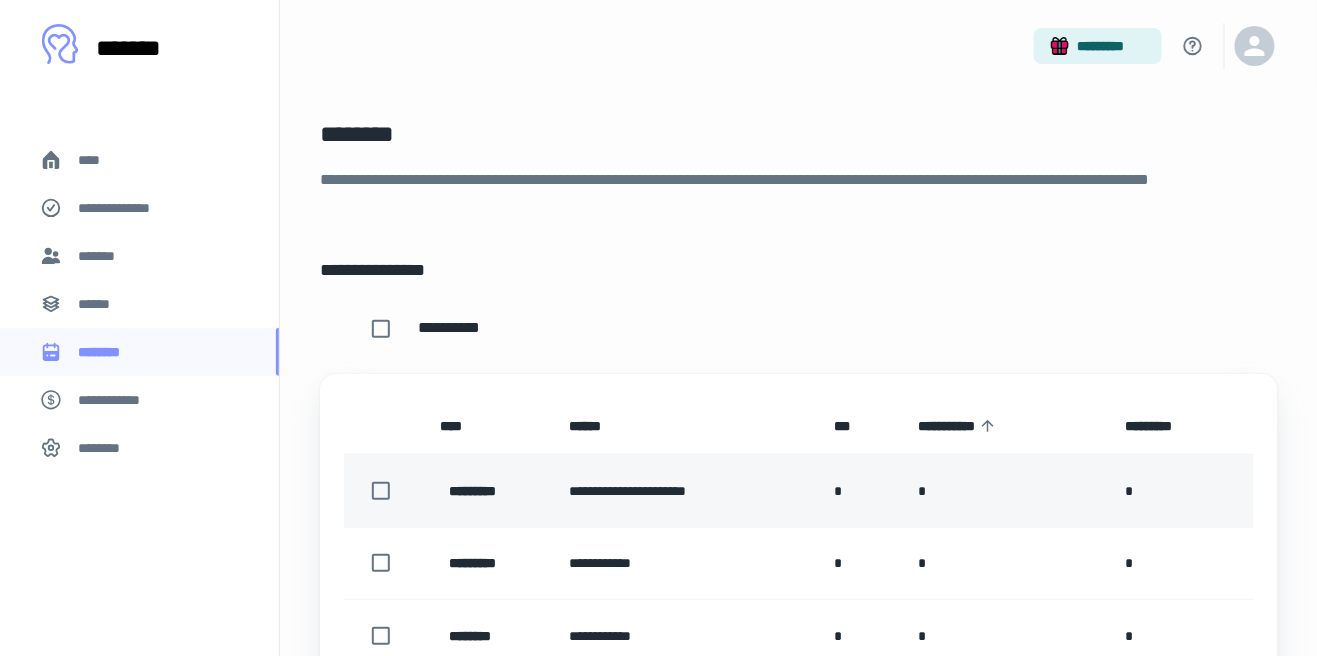 click on "**********" at bounding box center [685, 491] 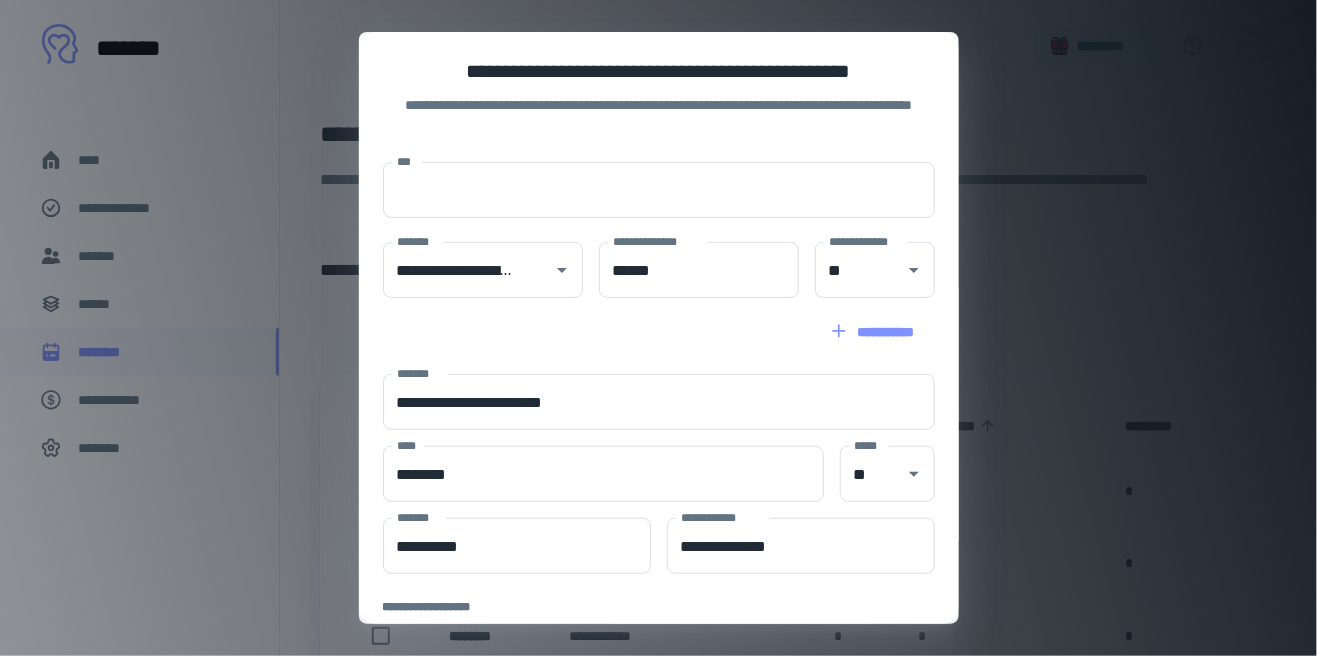scroll, scrollTop: 59, scrollLeft: 0, axis: vertical 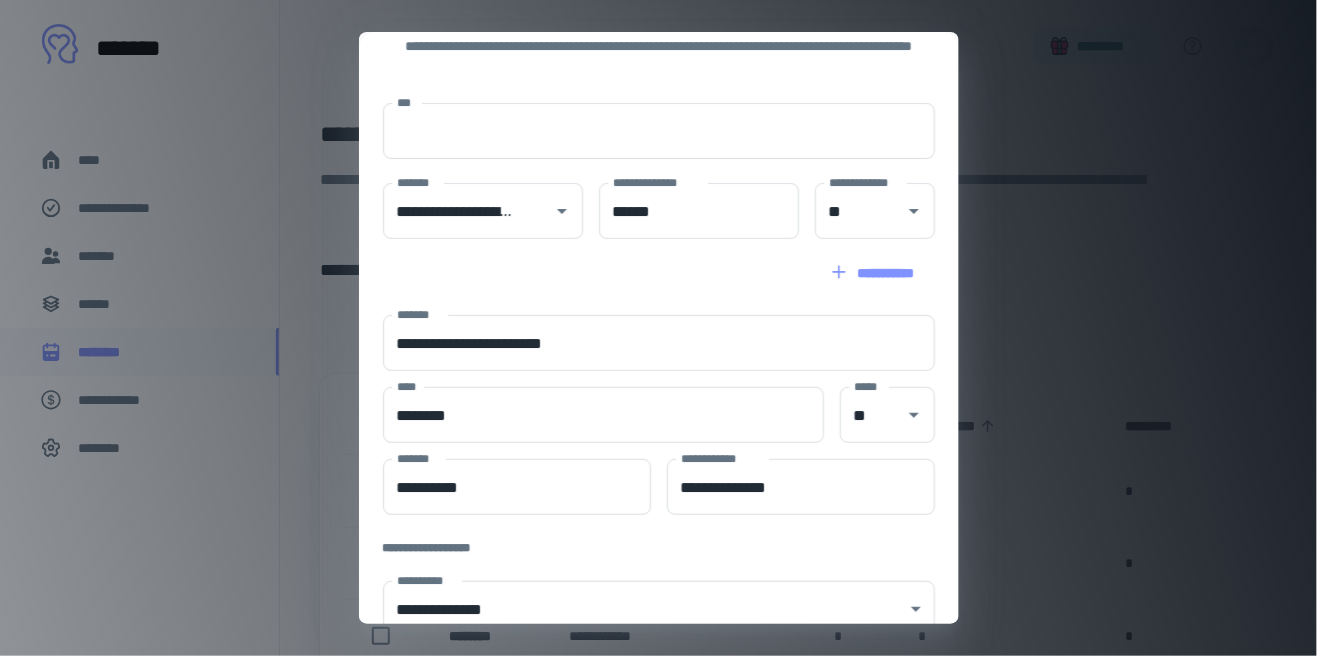 click on "**********" at bounding box center (871, 679) 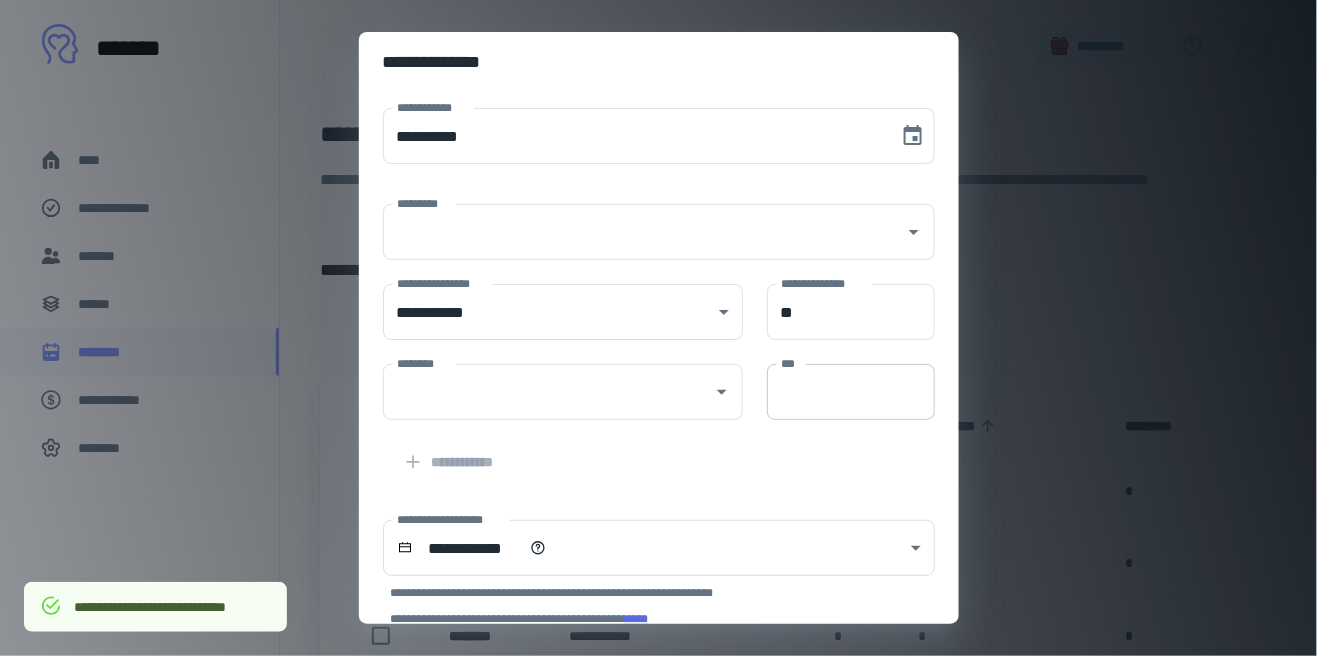 click on "***" at bounding box center [851, 392] 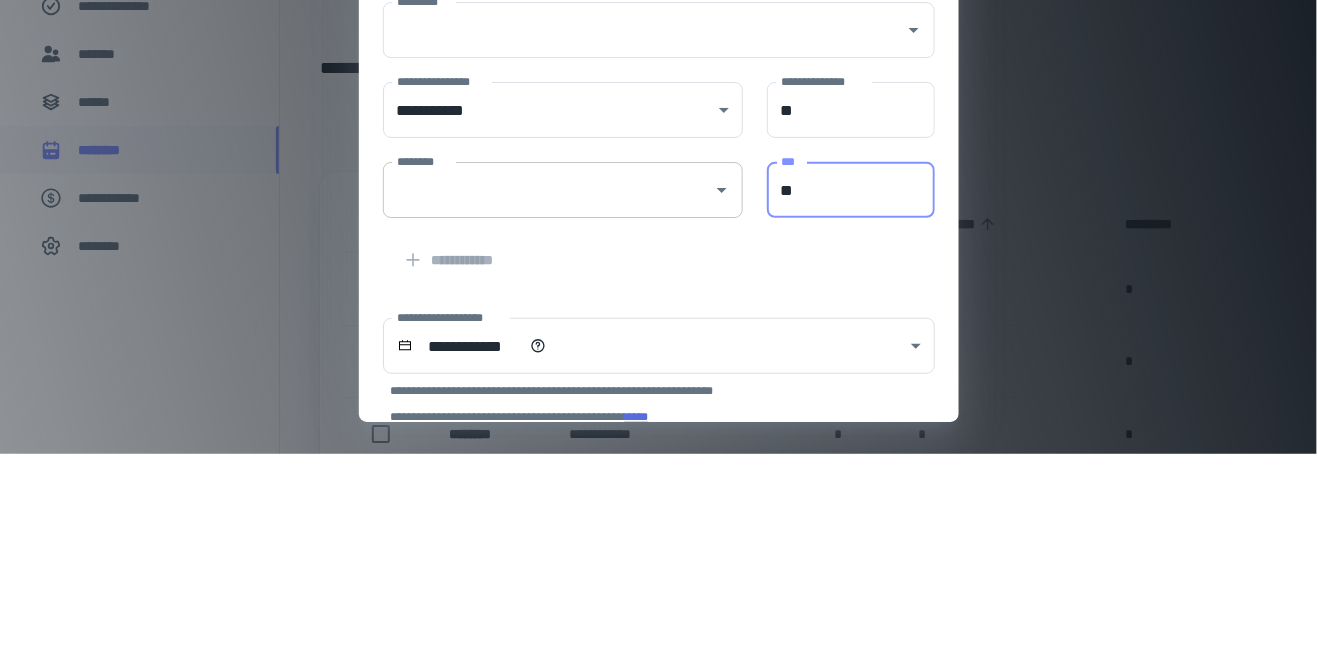 type on "**" 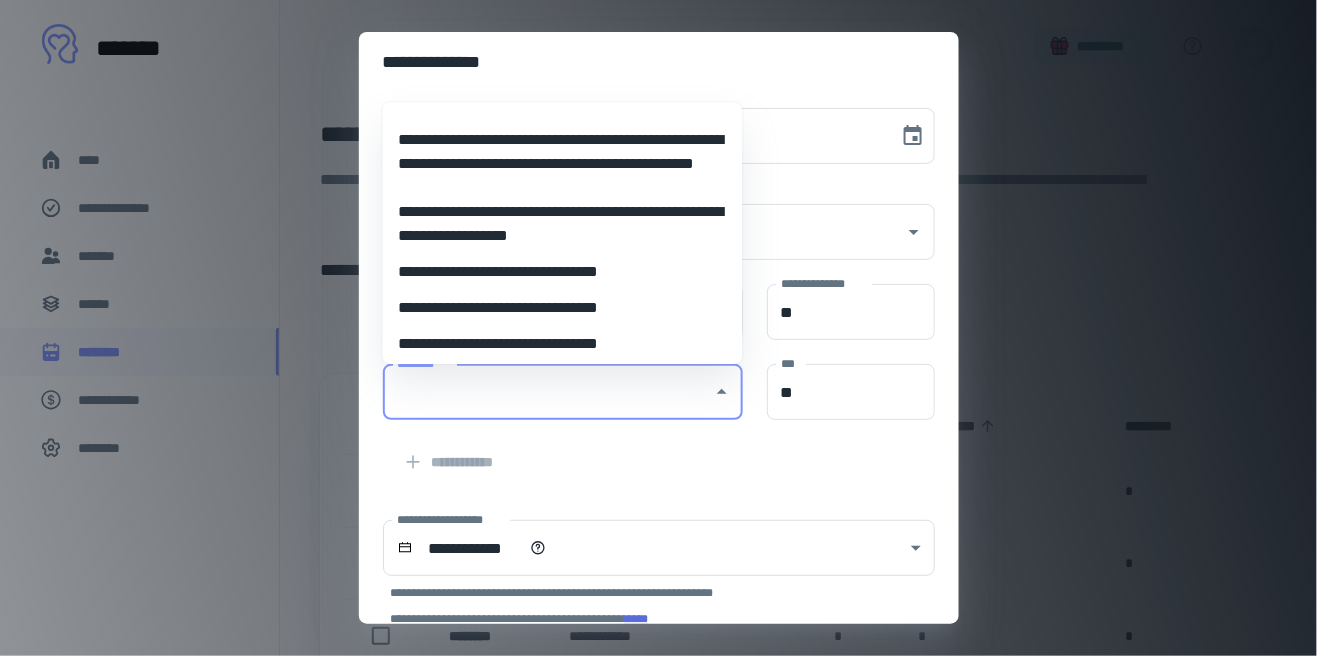 click on "**********" at bounding box center [563, 344] 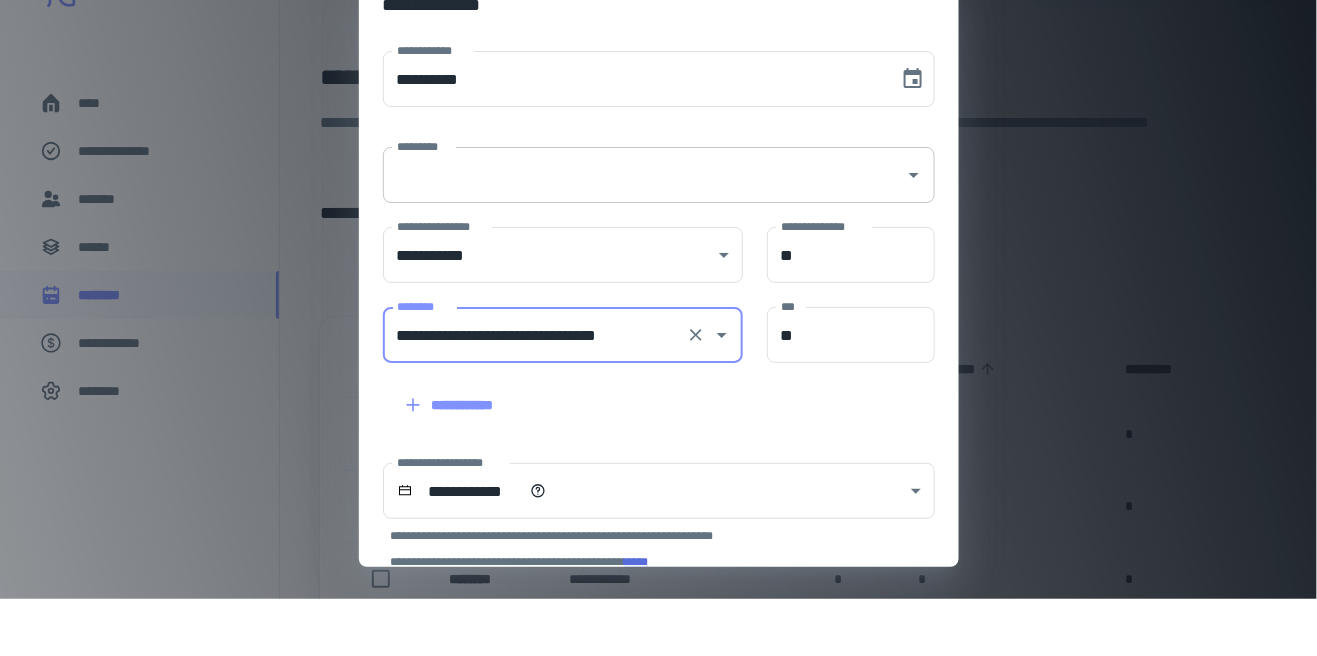 click on "*********" at bounding box center [644, 232] 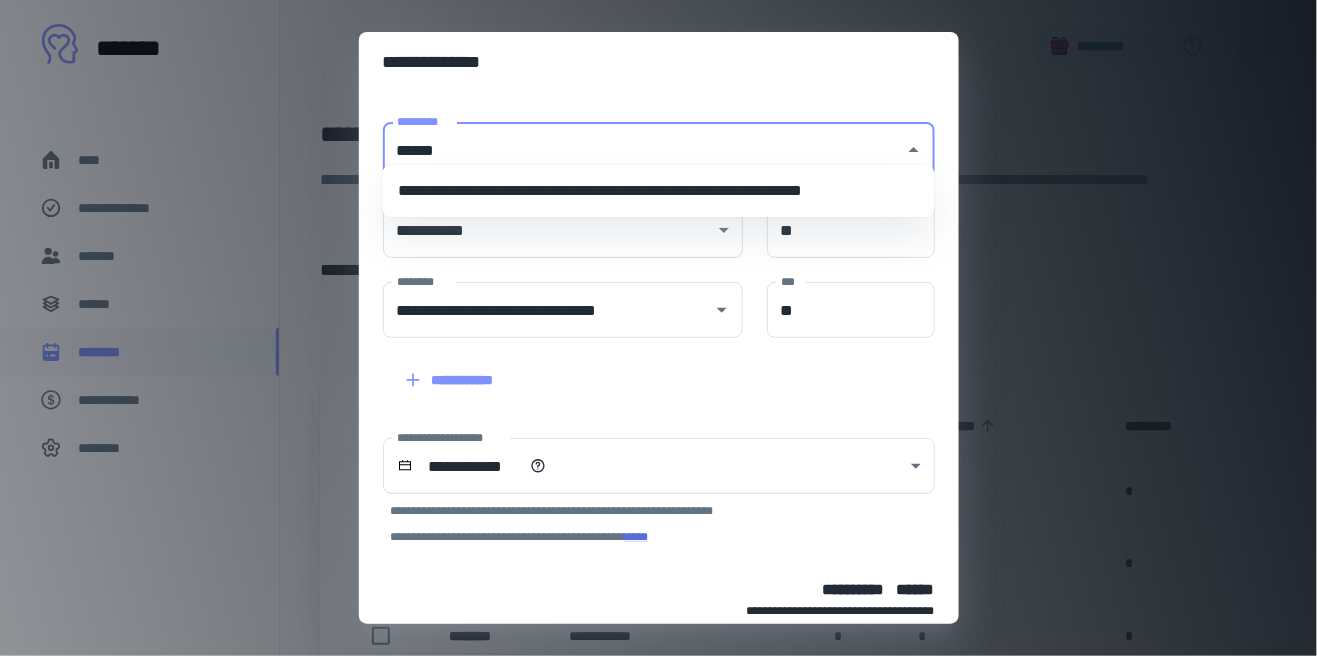 scroll, scrollTop: 104, scrollLeft: 0, axis: vertical 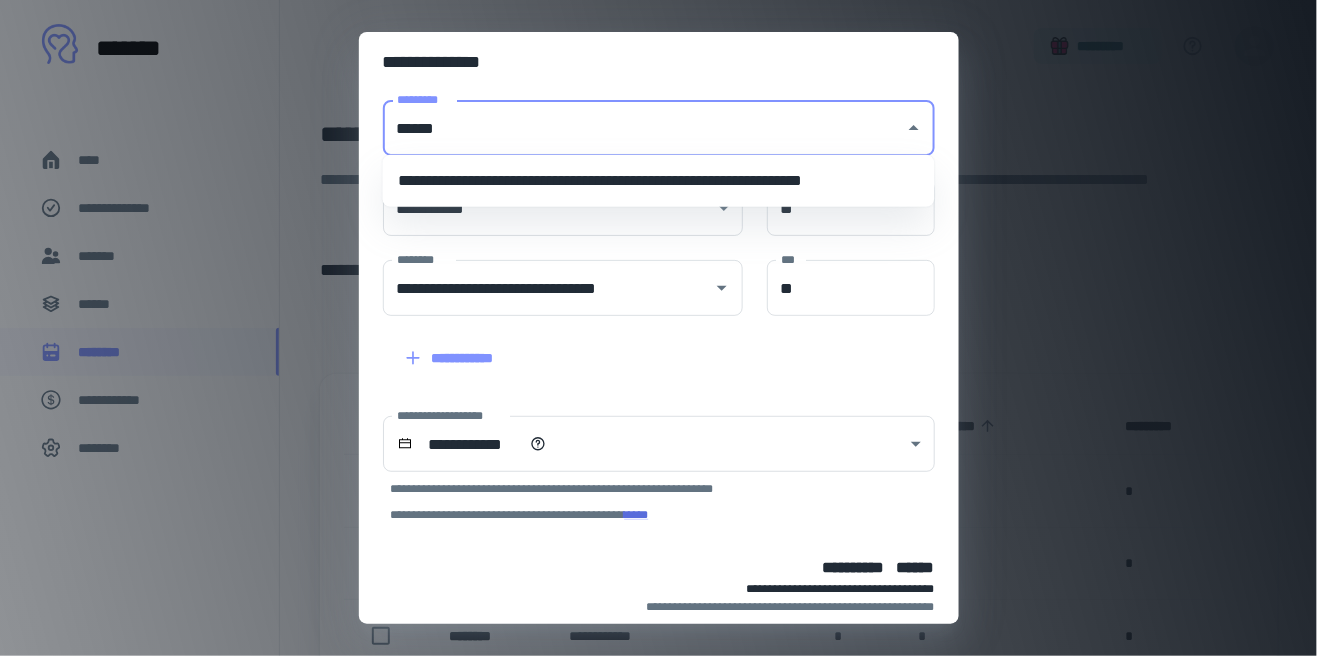 click on "**********" at bounding box center [659, 181] 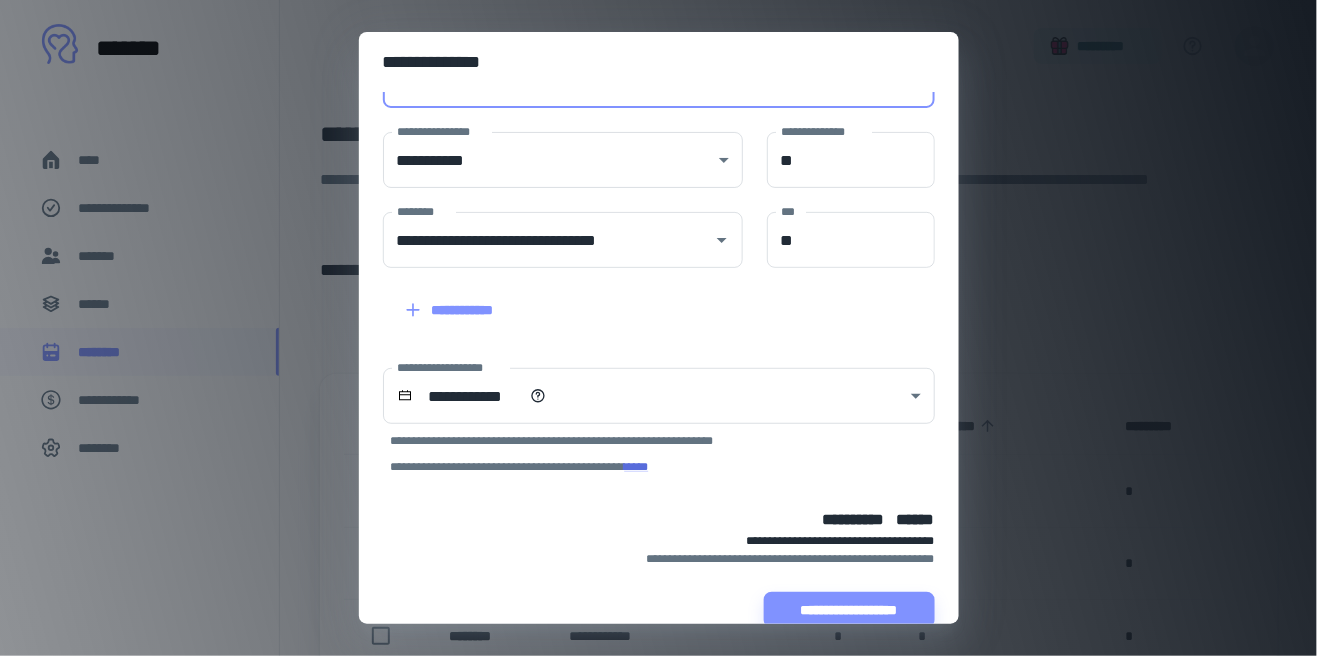 scroll, scrollTop: 175, scrollLeft: 0, axis: vertical 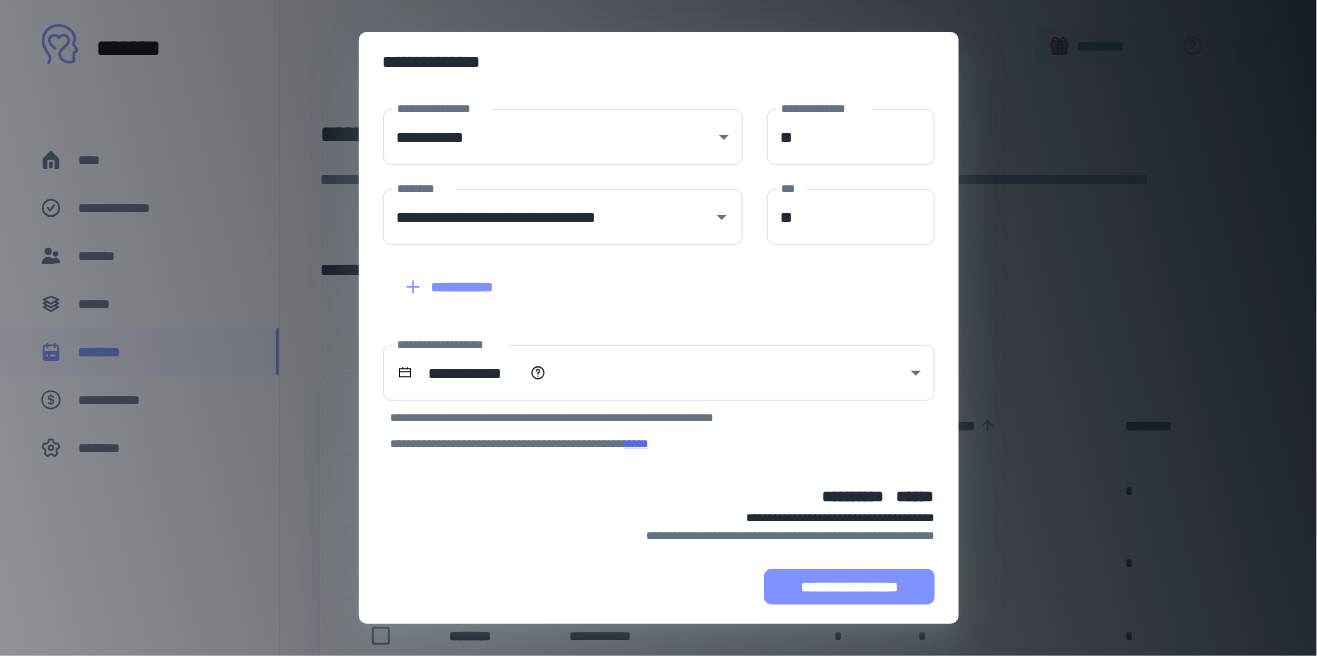 type on "**********" 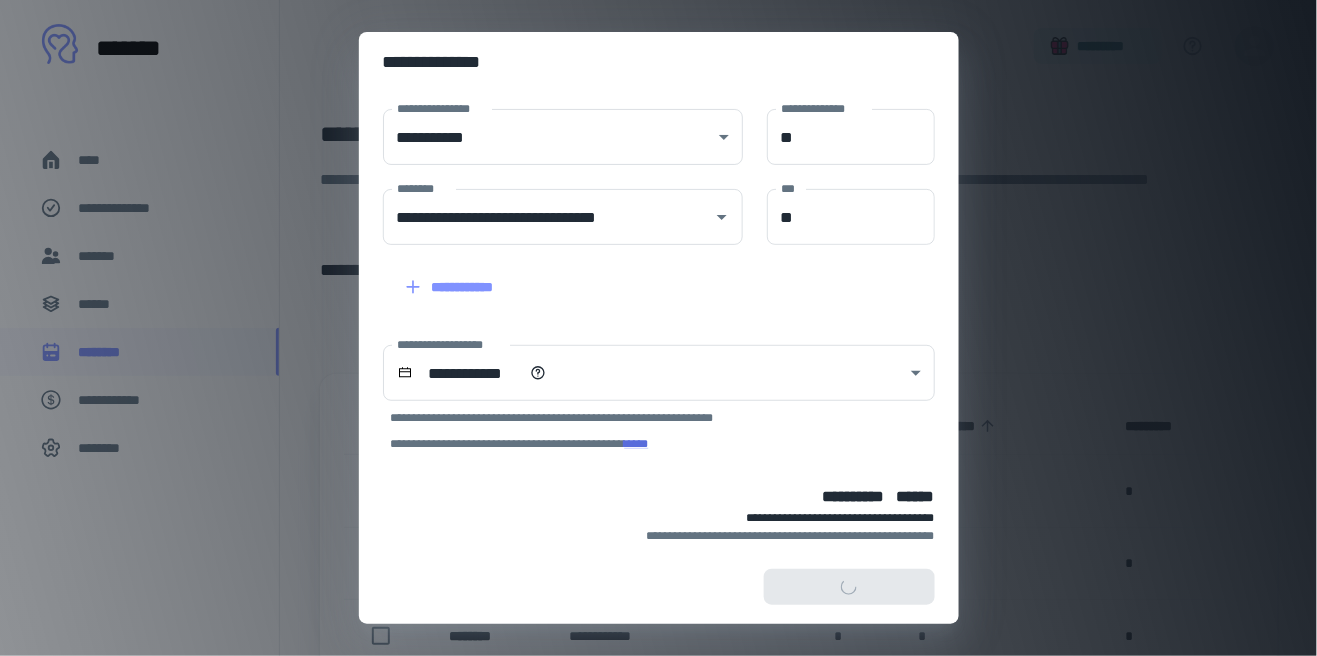 scroll, scrollTop: 301, scrollLeft: 0, axis: vertical 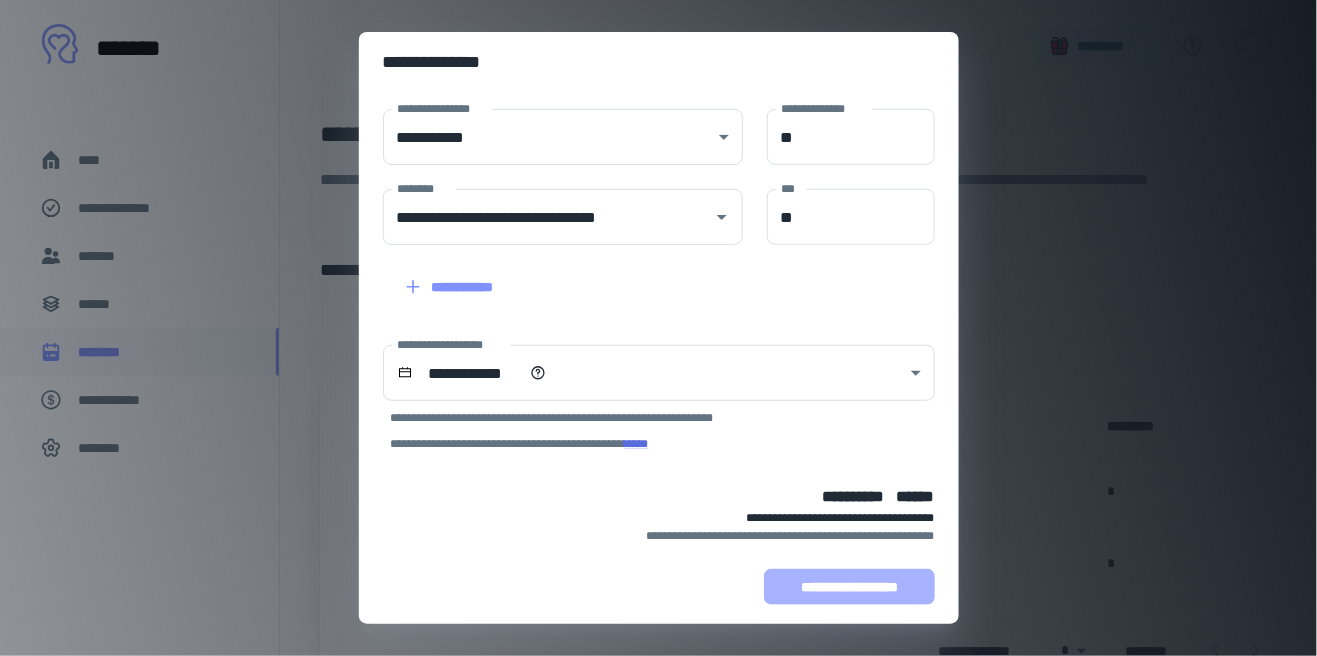 click on "**********" at bounding box center (849, 587) 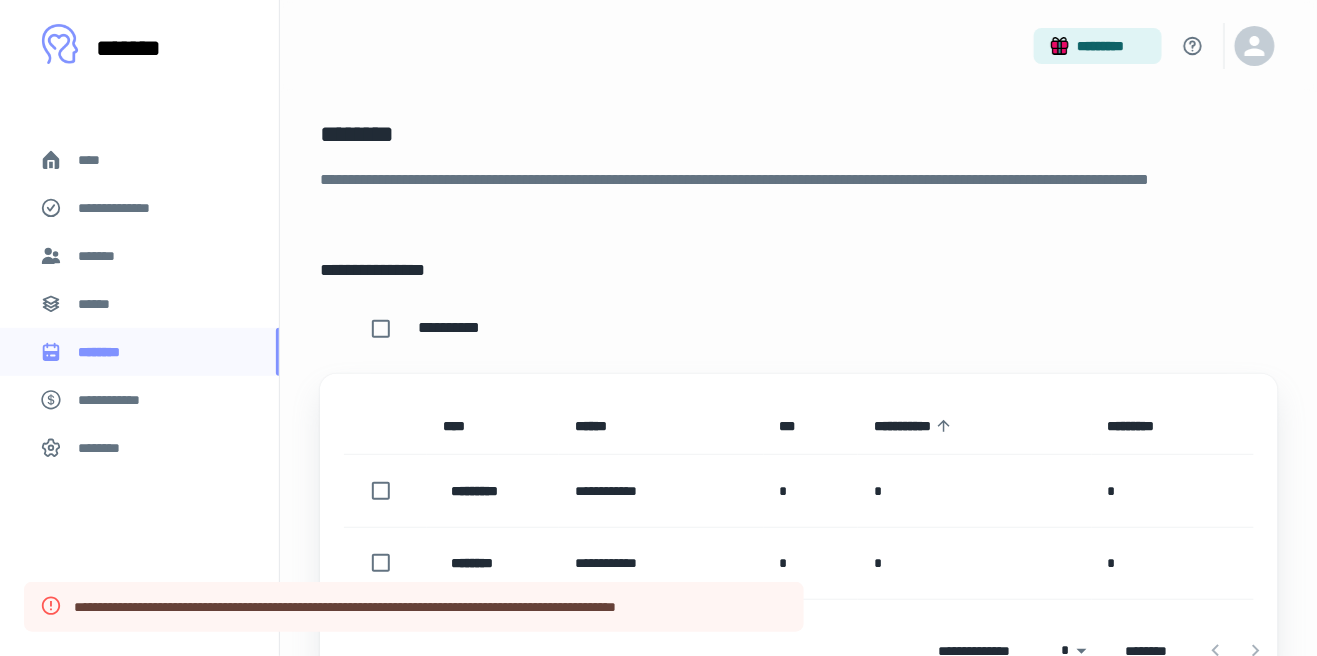 click on "**********" at bounding box center [119, 400] 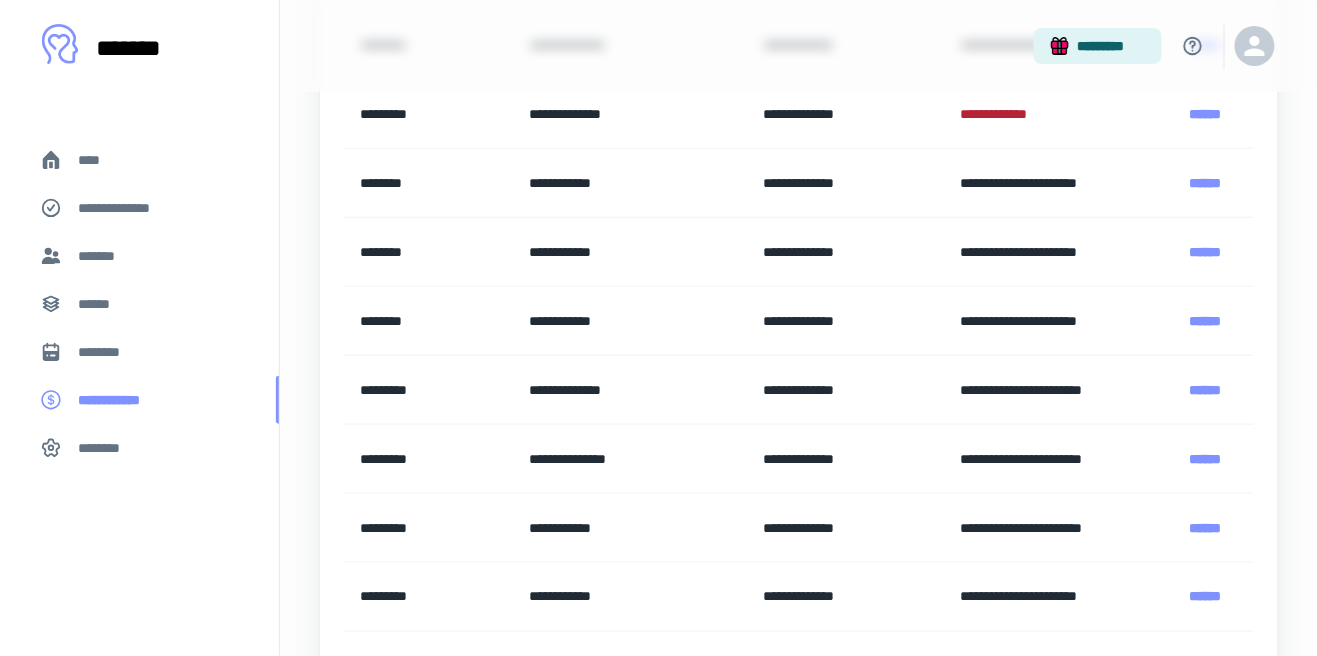 scroll, scrollTop: 463, scrollLeft: 0, axis: vertical 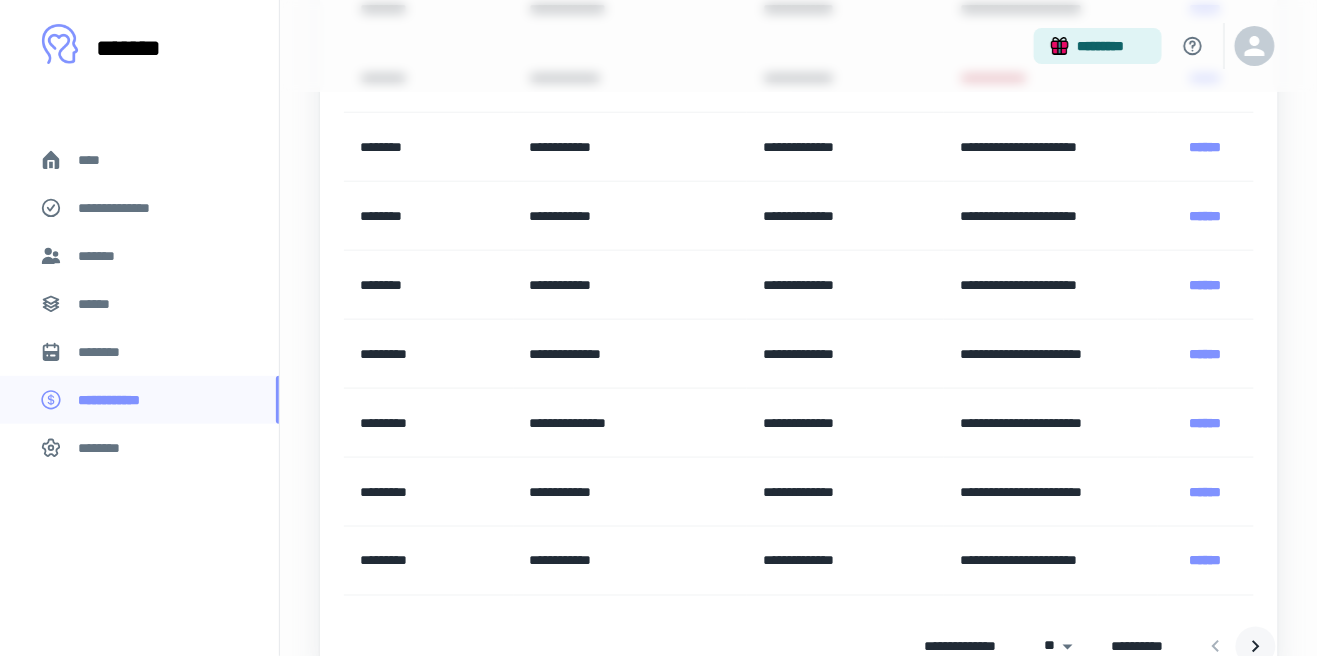 click 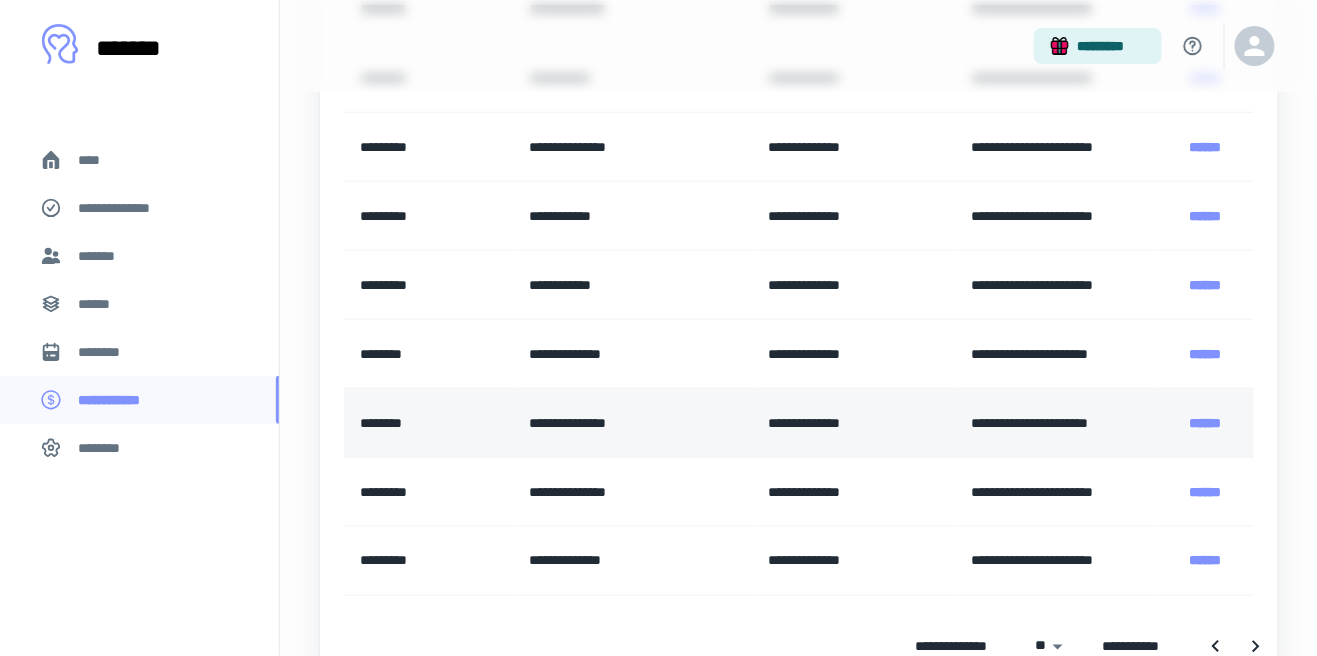 click on "**********" at bounding box center (633, 423) 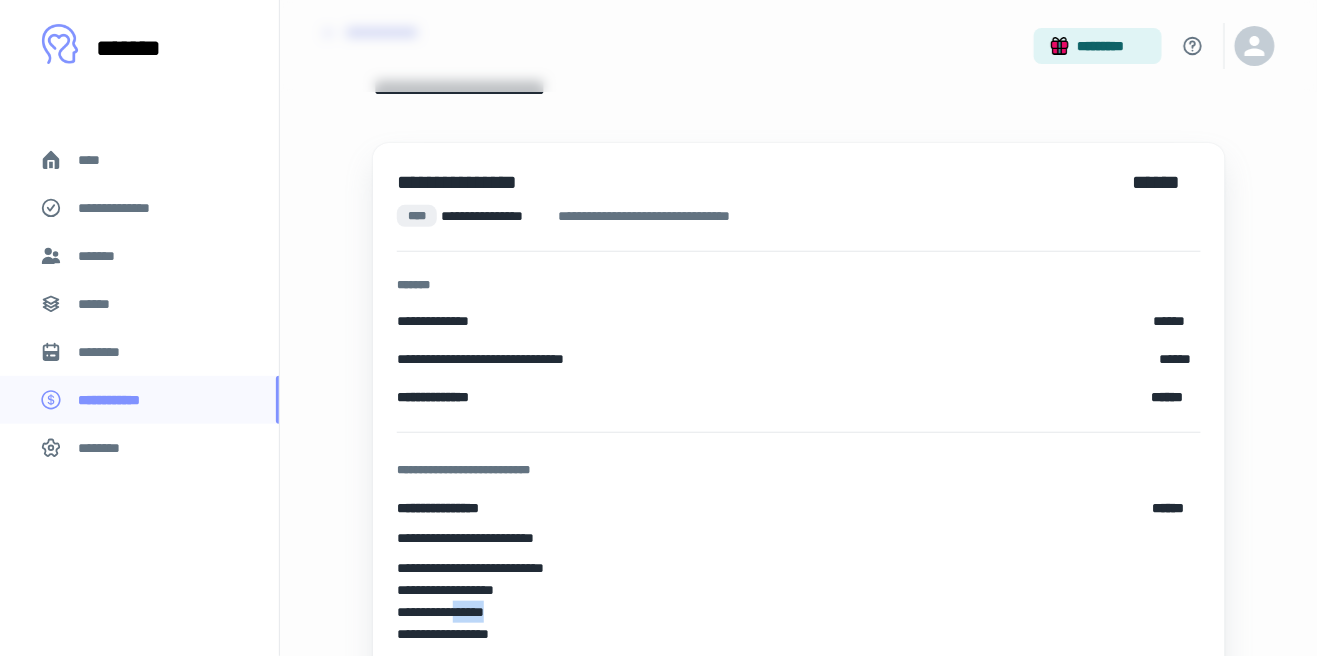 scroll, scrollTop: 137, scrollLeft: 0, axis: vertical 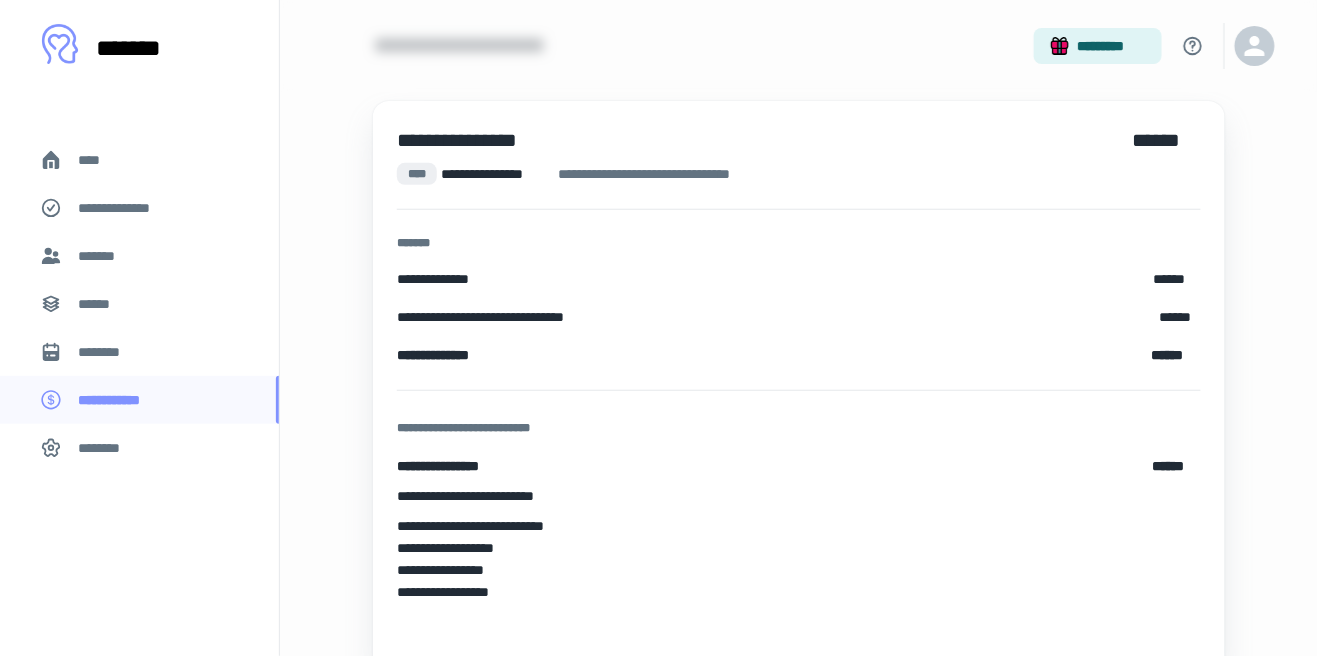 click on "********" at bounding box center (107, 352) 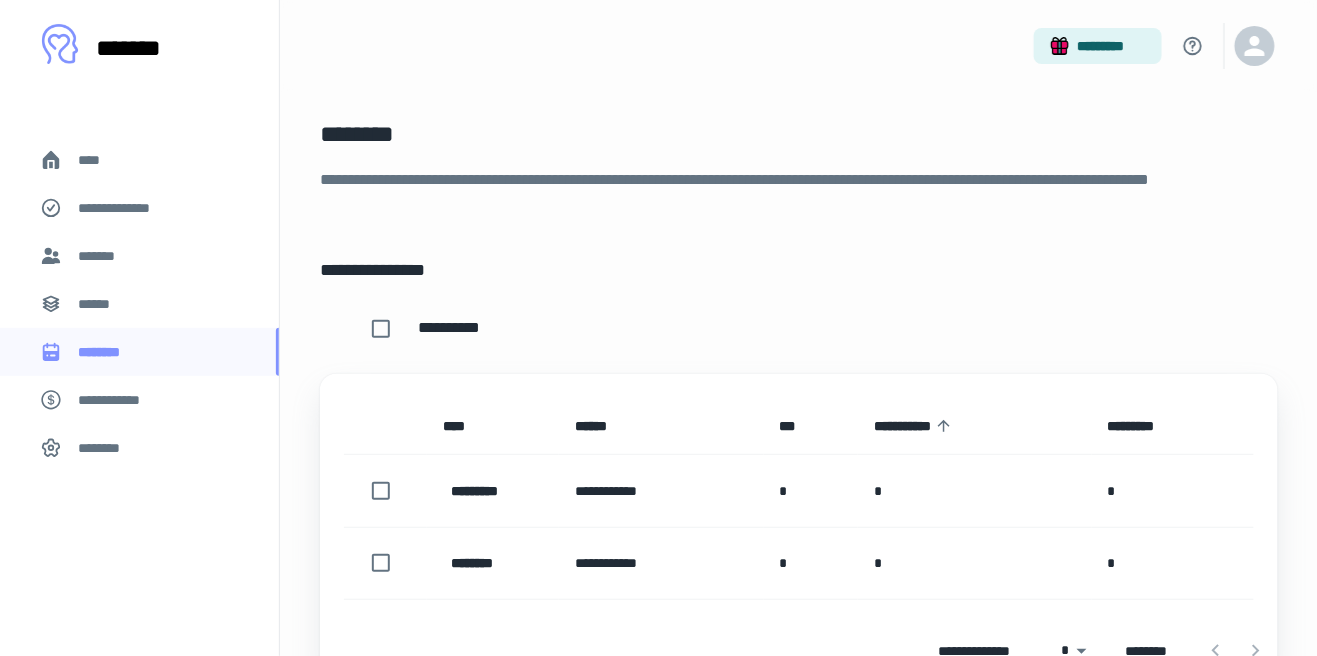 click on "******" at bounding box center (100, 304) 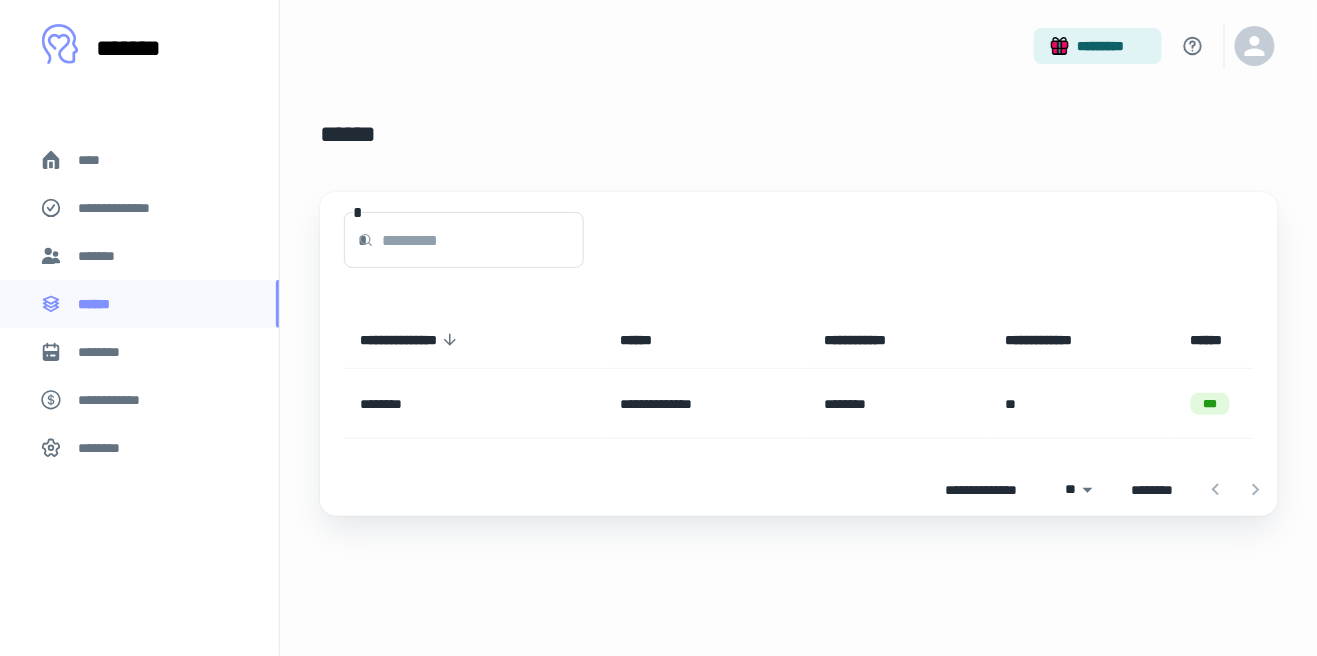 click on "********" at bounding box center (107, 352) 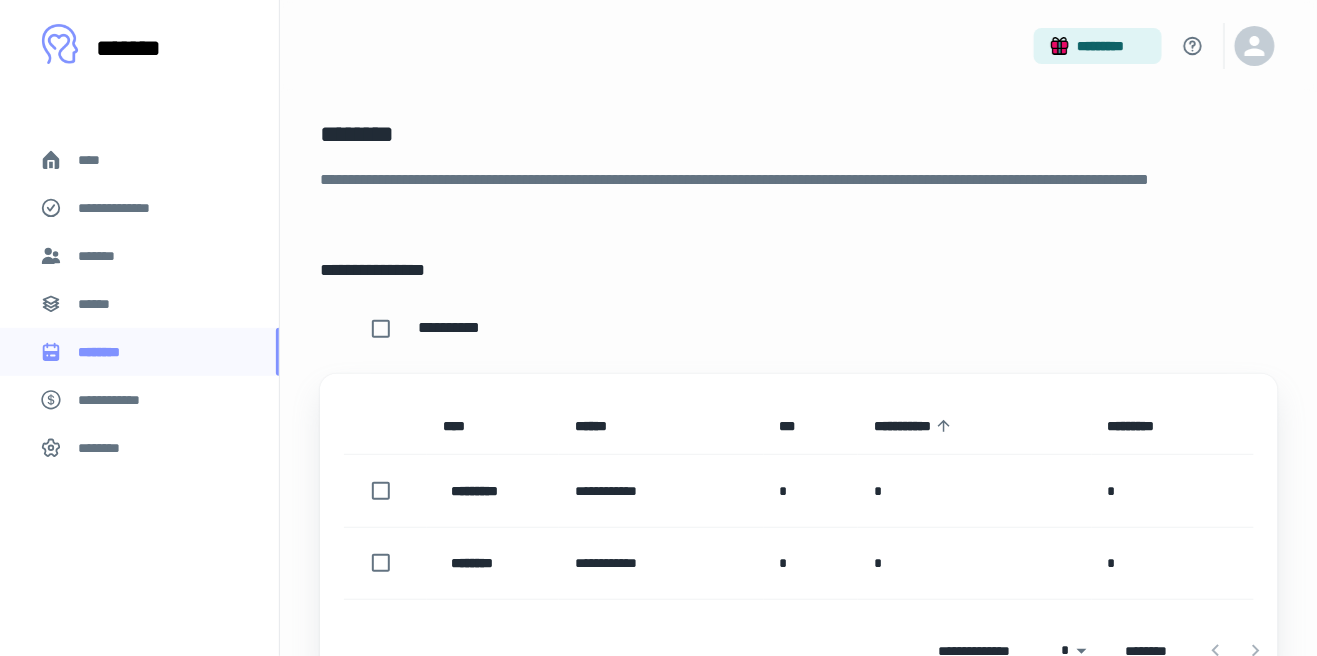 click on "**********" at bounding box center [119, 400] 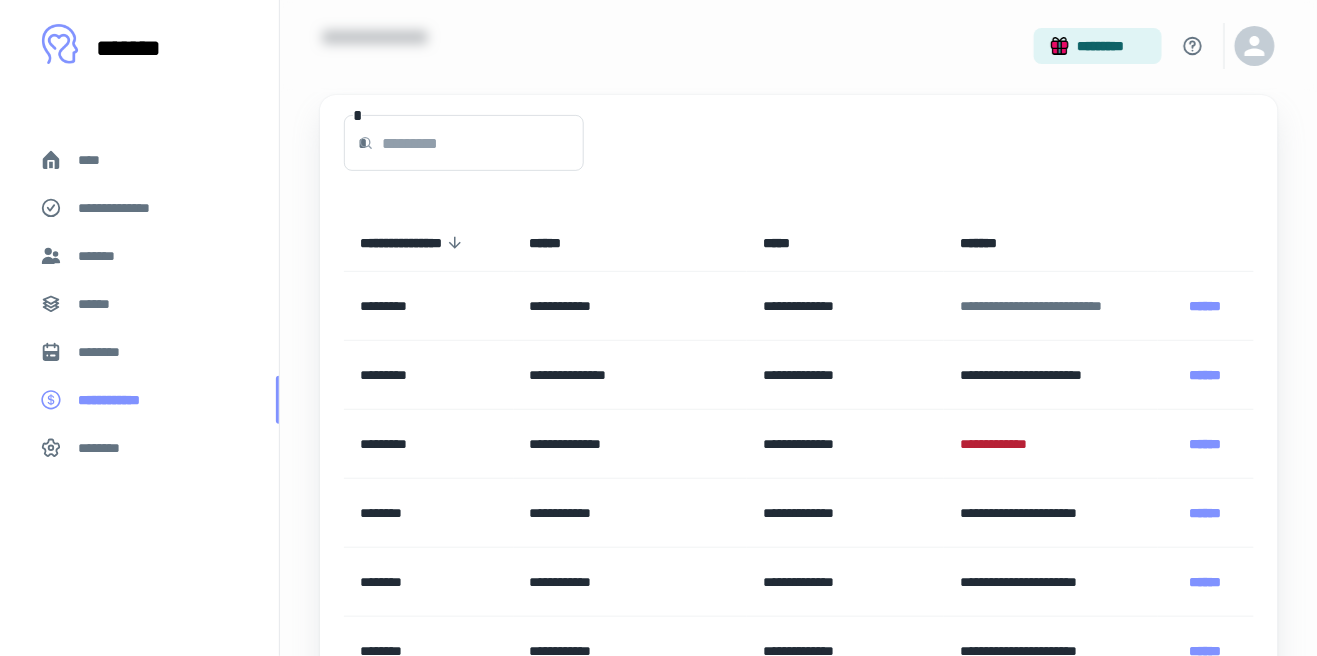 scroll, scrollTop: 96, scrollLeft: 0, axis: vertical 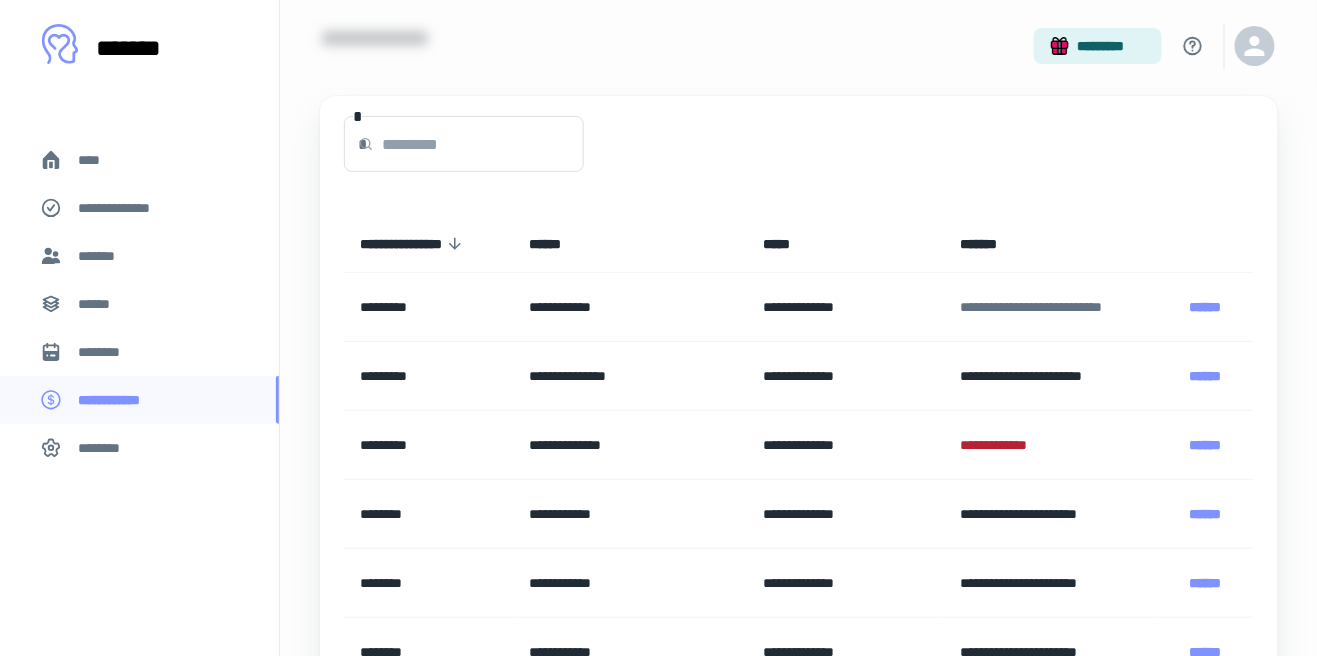 click on "********" at bounding box center (107, 352) 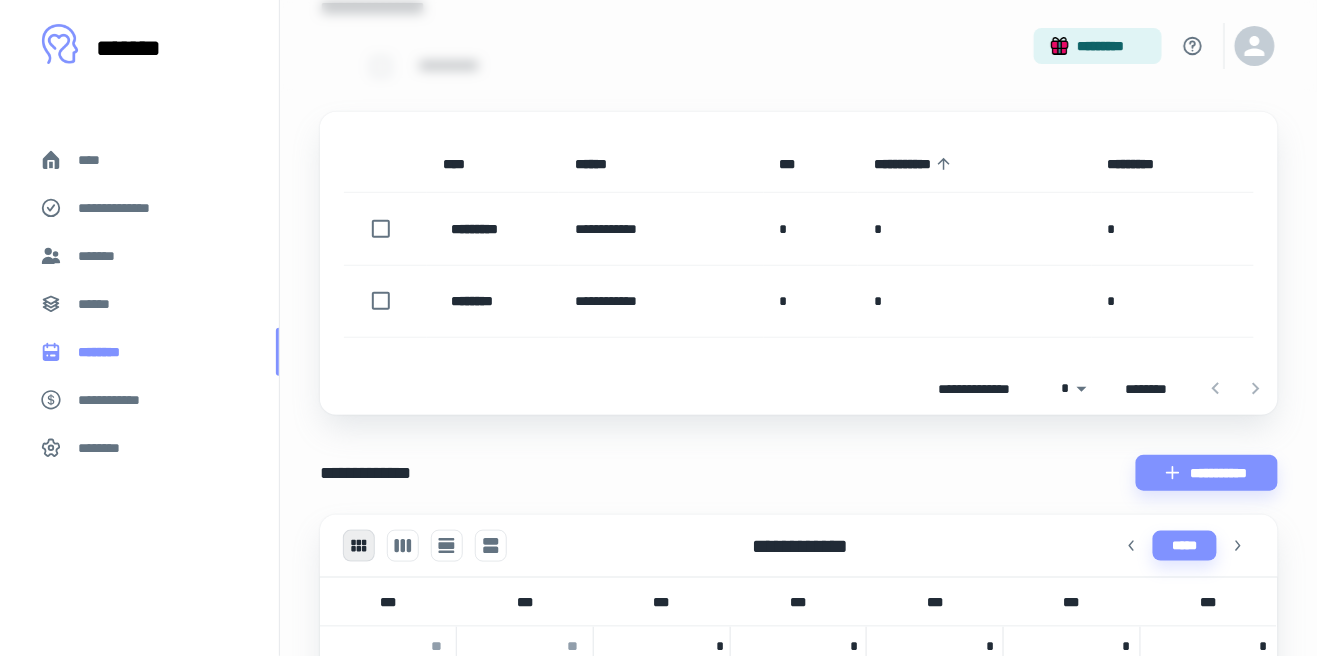 scroll, scrollTop: 257, scrollLeft: 0, axis: vertical 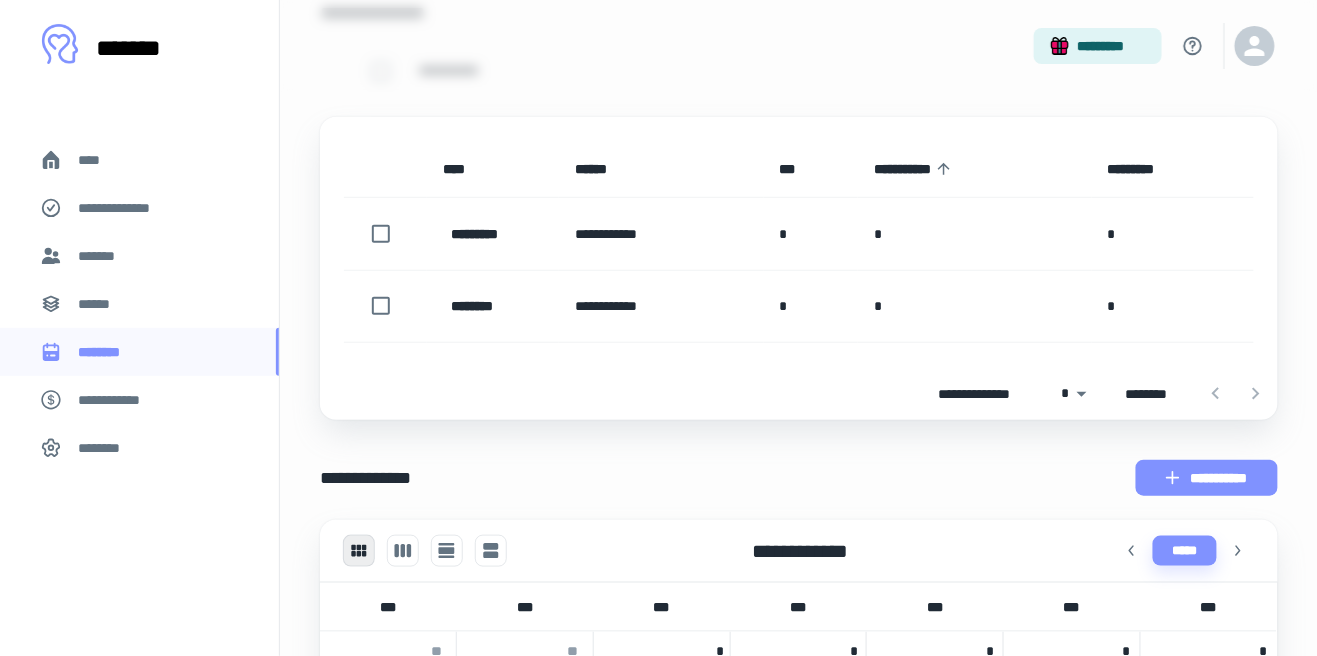 click on "**********" at bounding box center [1206, 478] 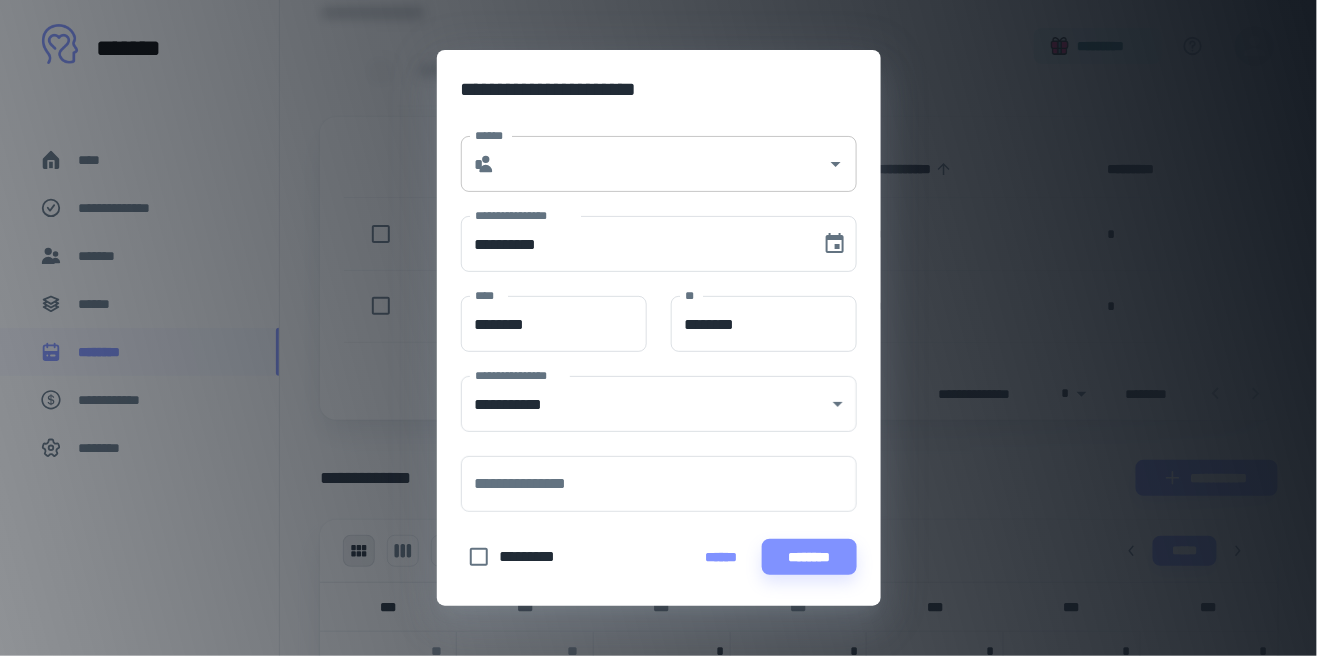 click on "******" at bounding box center [661, 164] 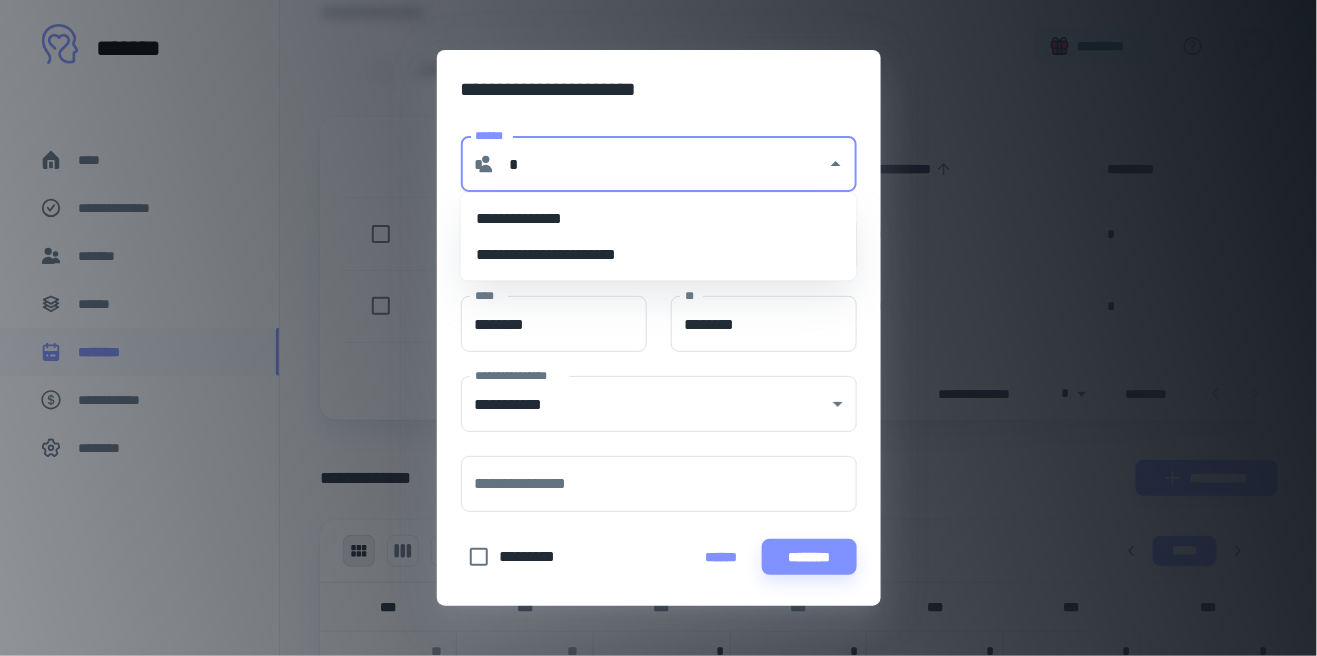 click on "**********" at bounding box center [659, 255] 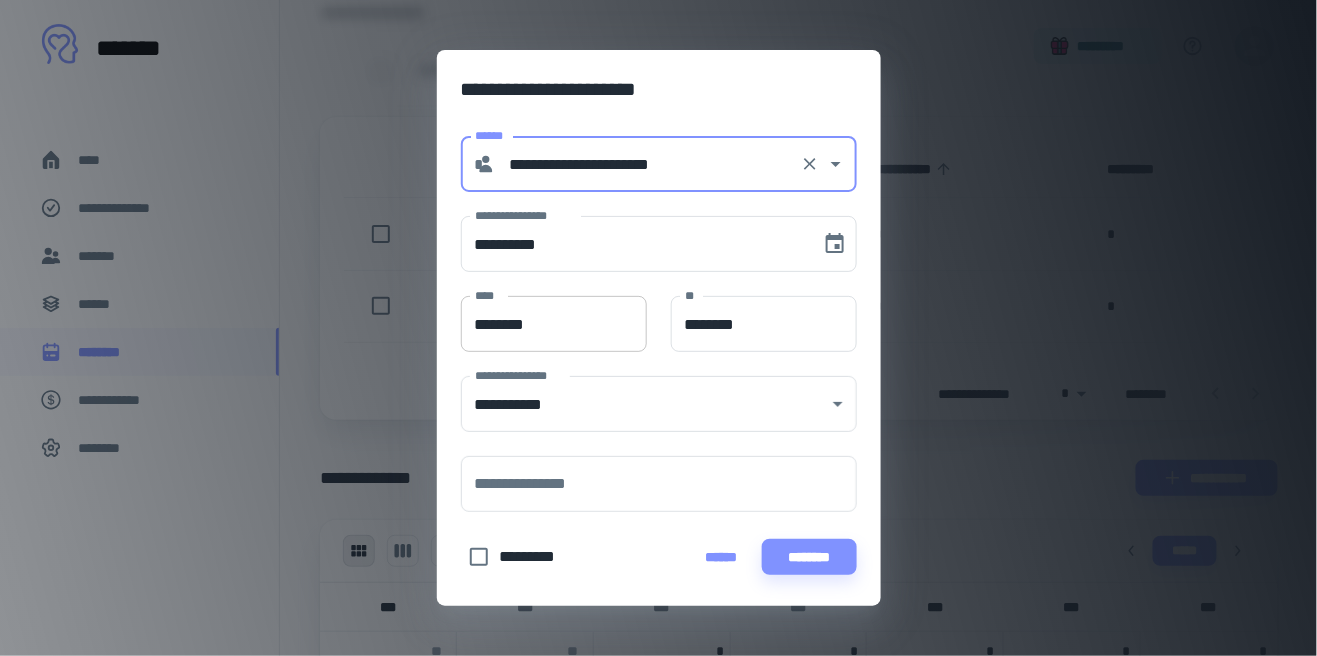 type on "**********" 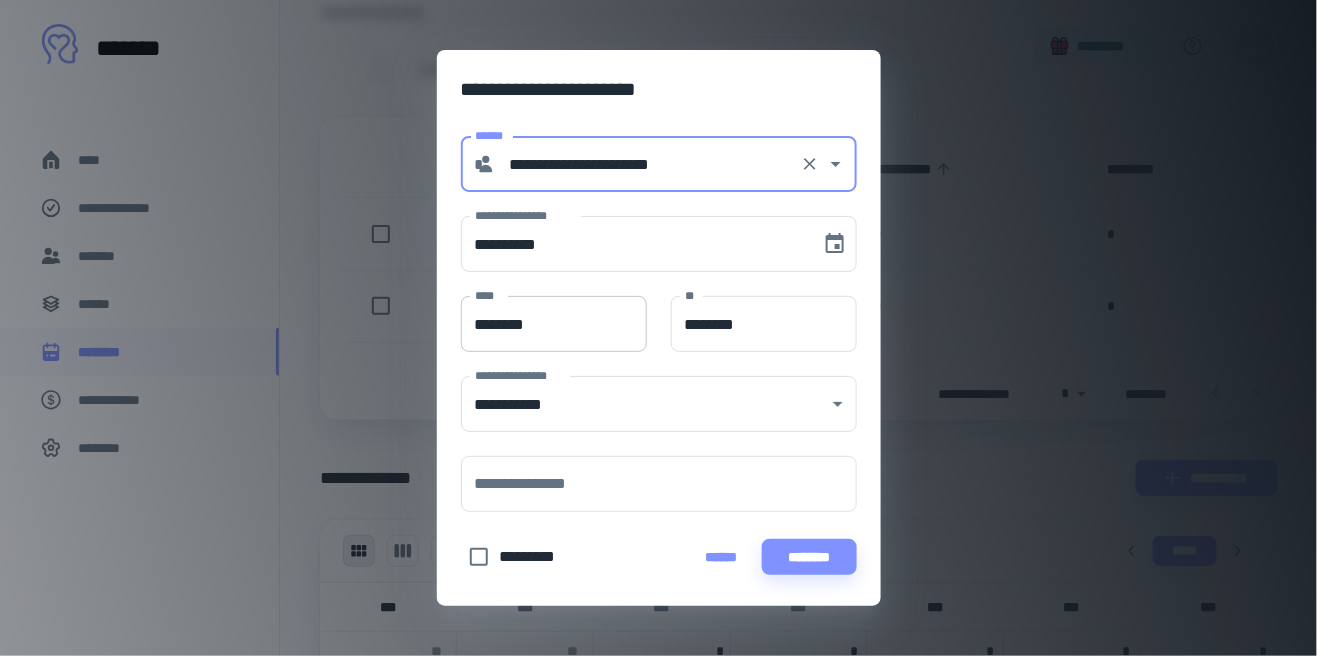 click on "********" at bounding box center (547, 324) 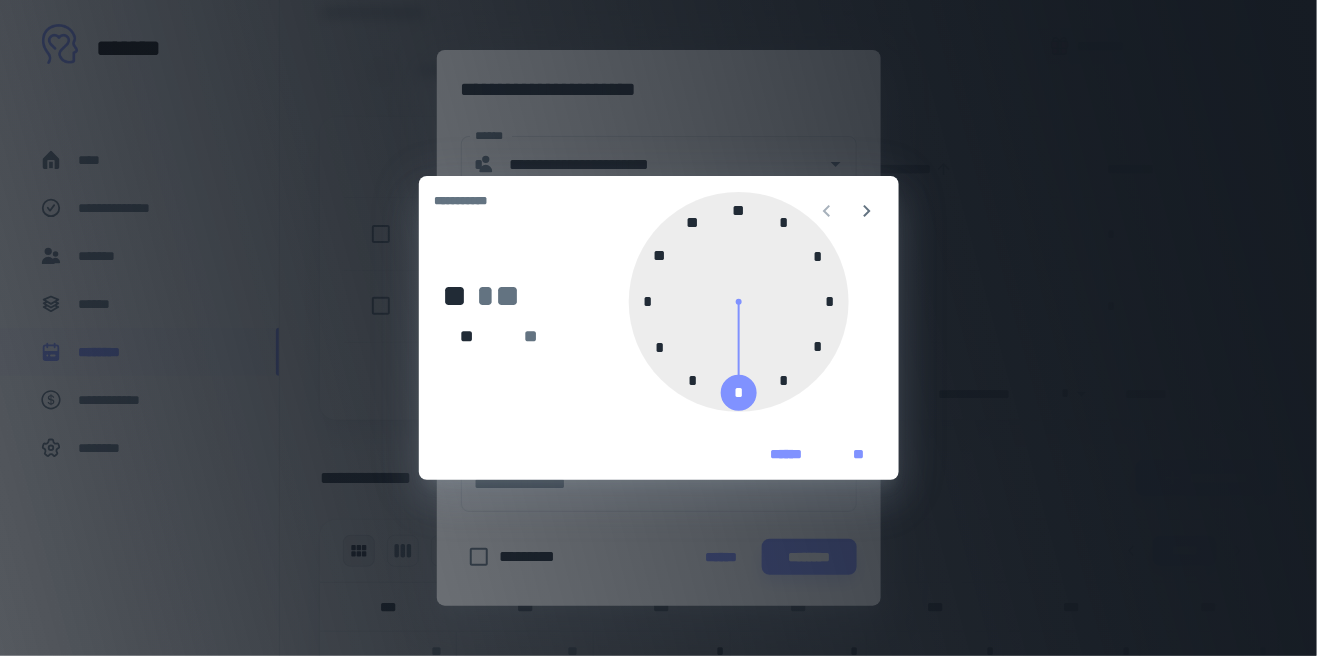 type on "********" 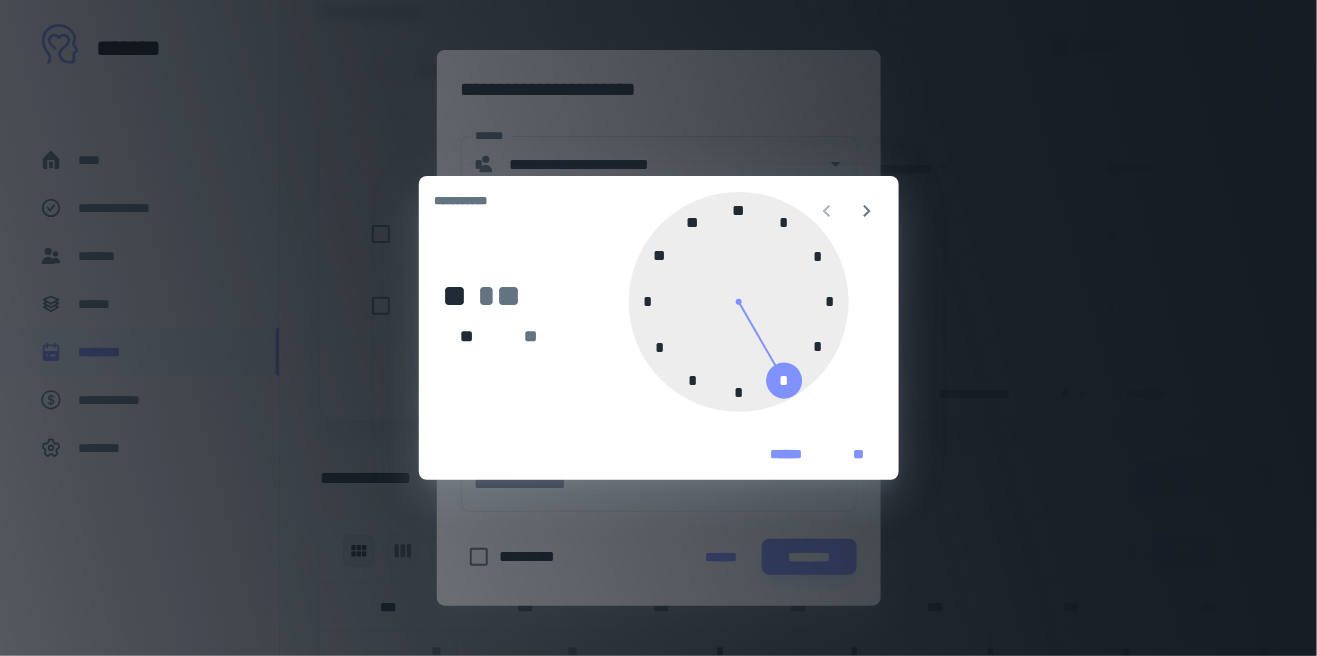 type on "********" 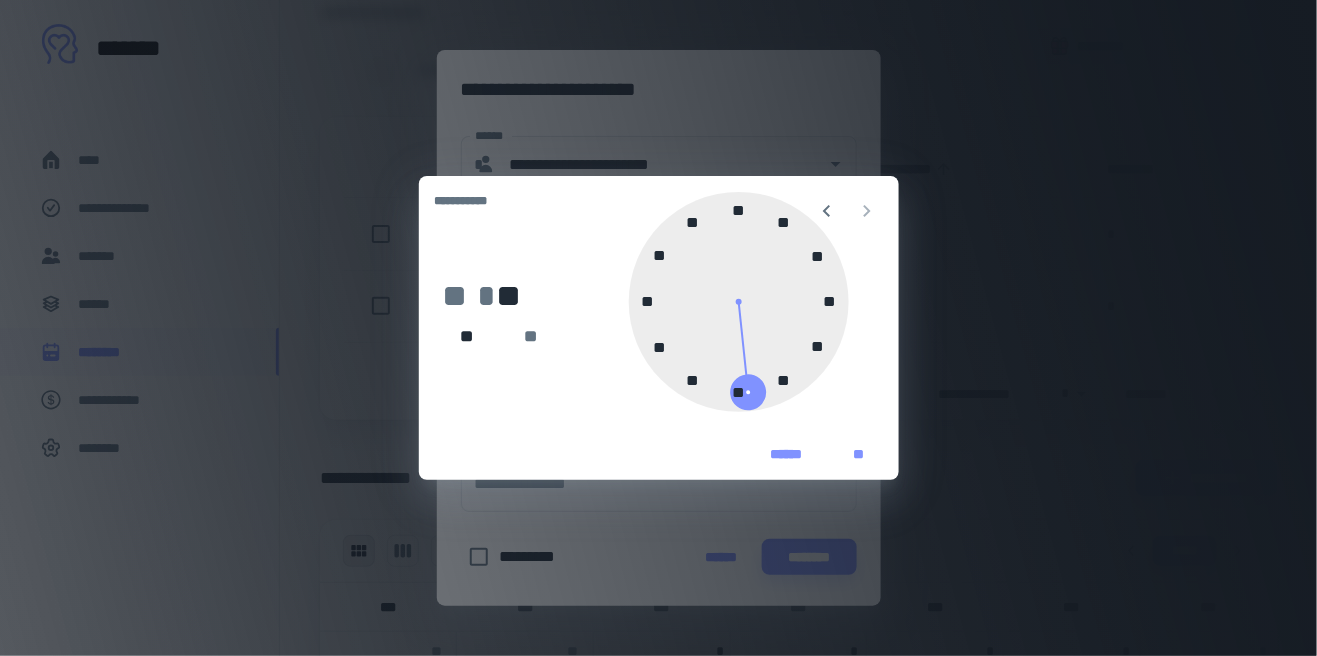 type on "********" 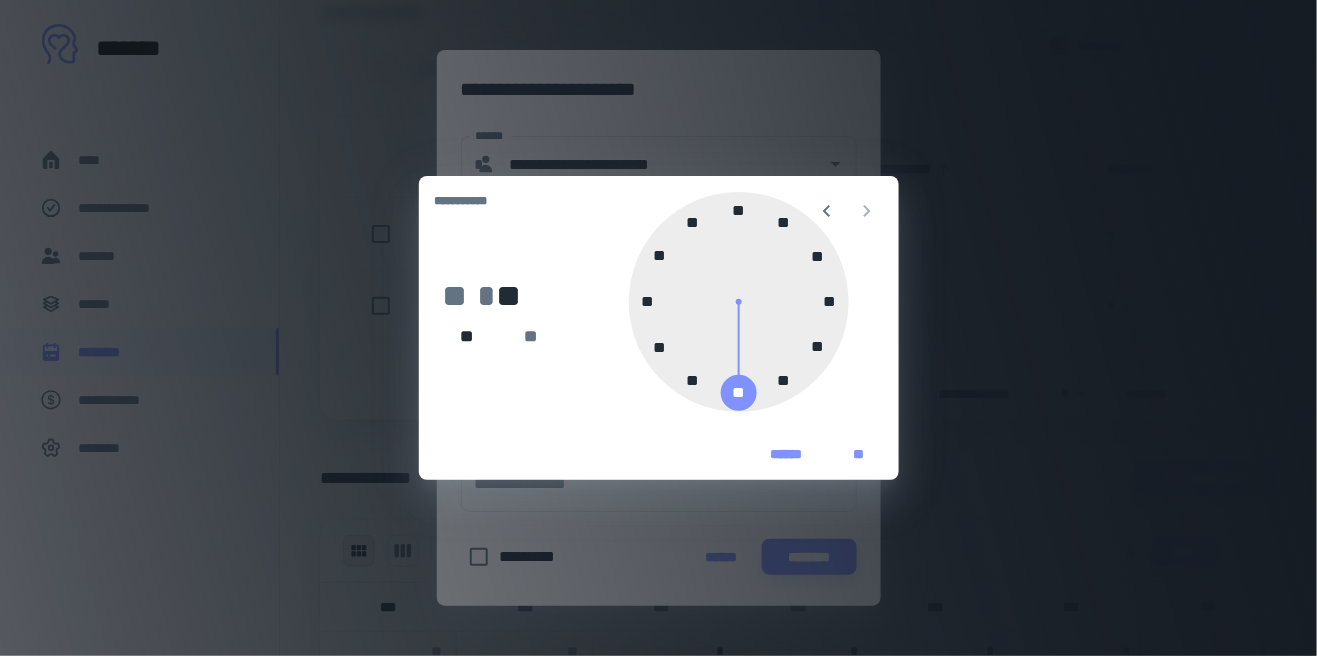 type on "********" 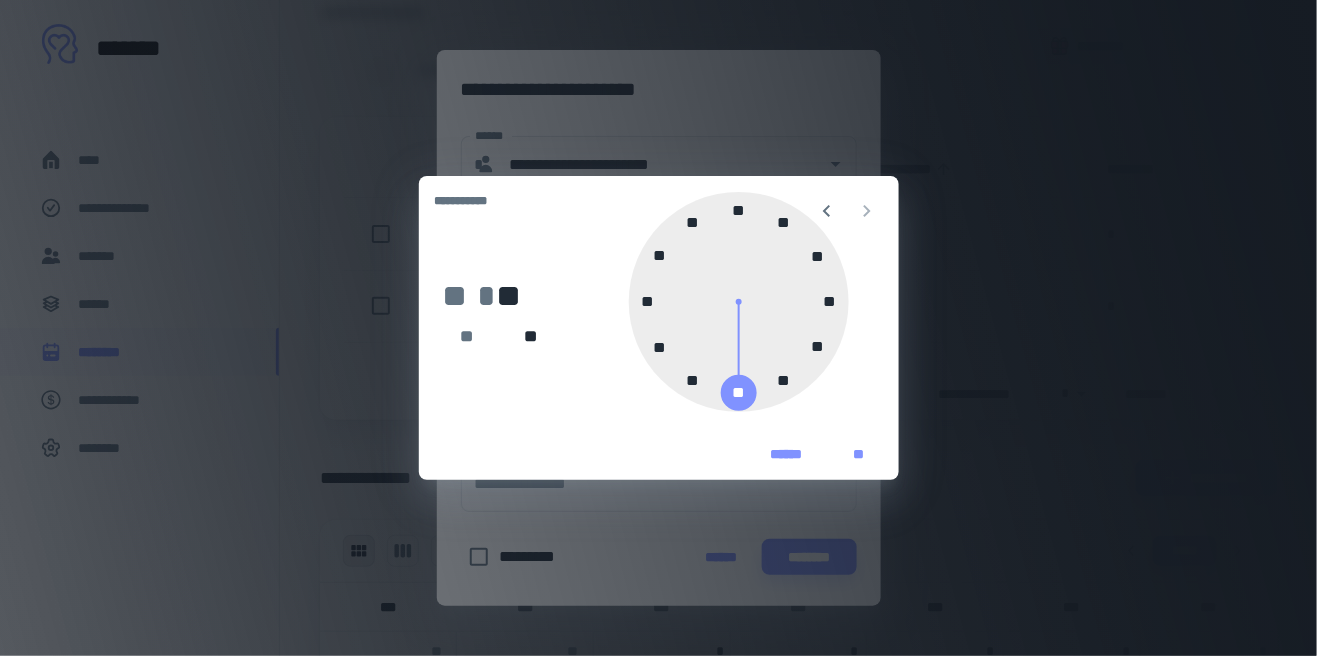 click on "**" at bounding box center (859, 454) 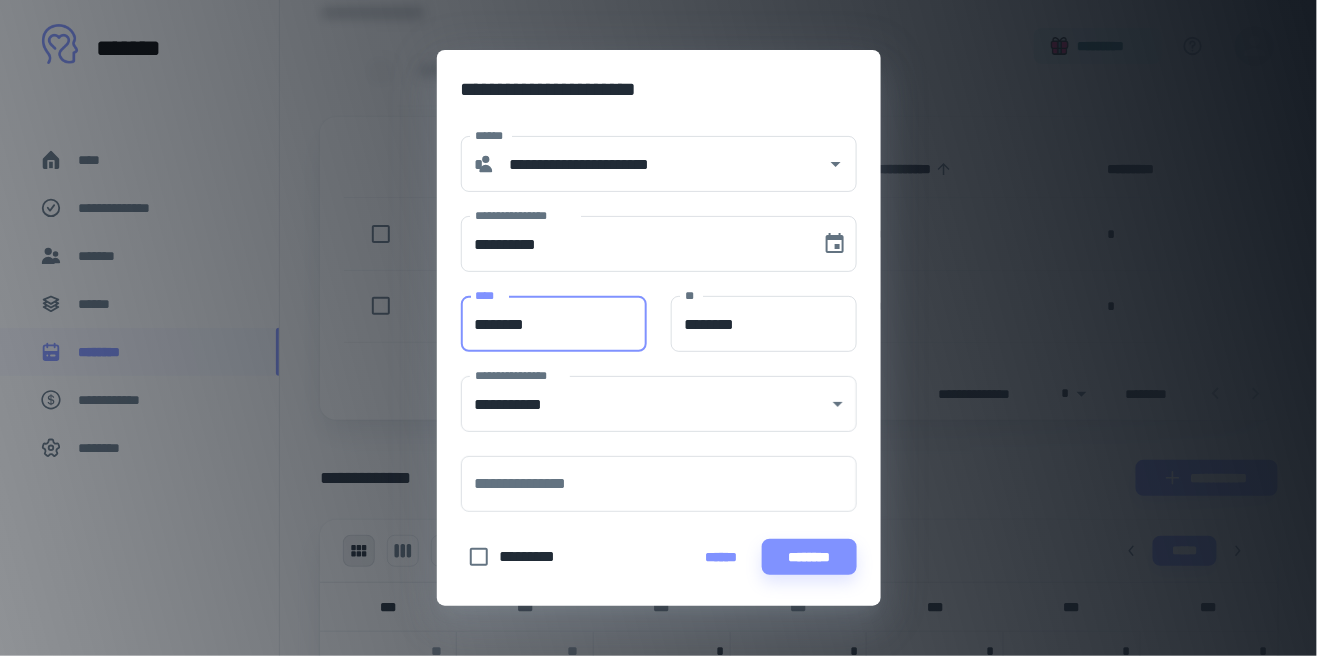 scroll, scrollTop: 257, scrollLeft: 0, axis: vertical 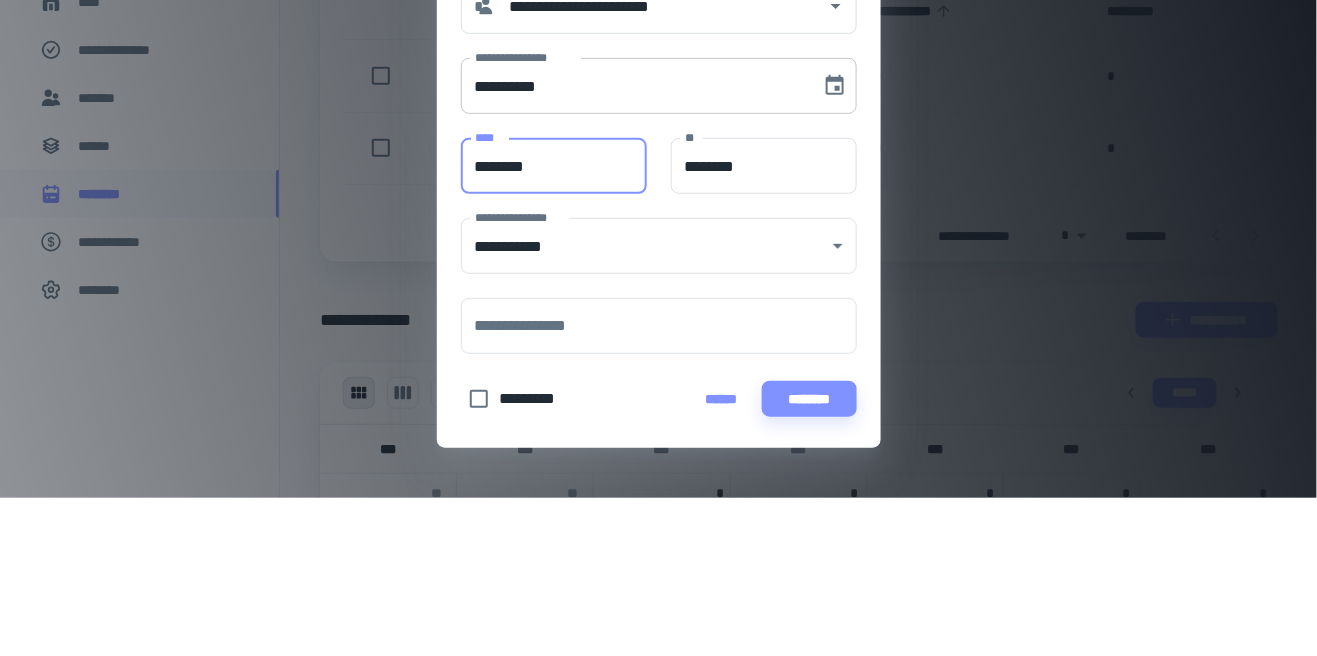 click on "**********" at bounding box center (634, 244) 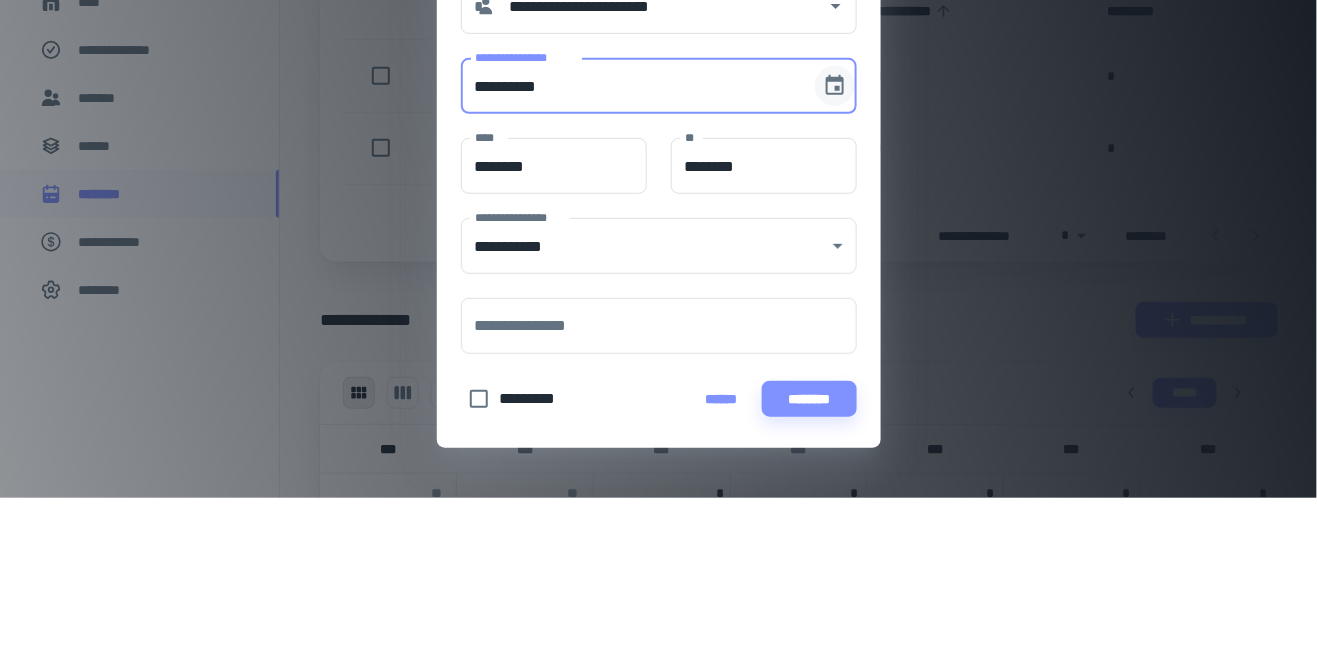 click 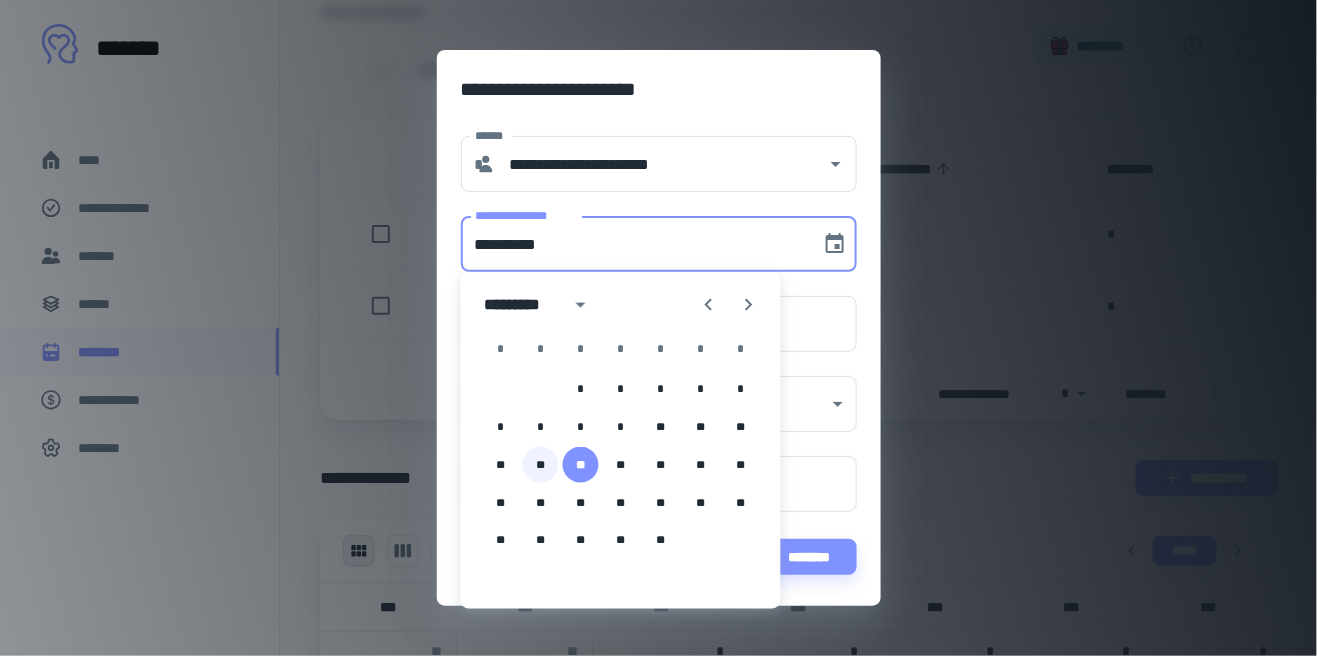 click on "**" at bounding box center [541, 465] 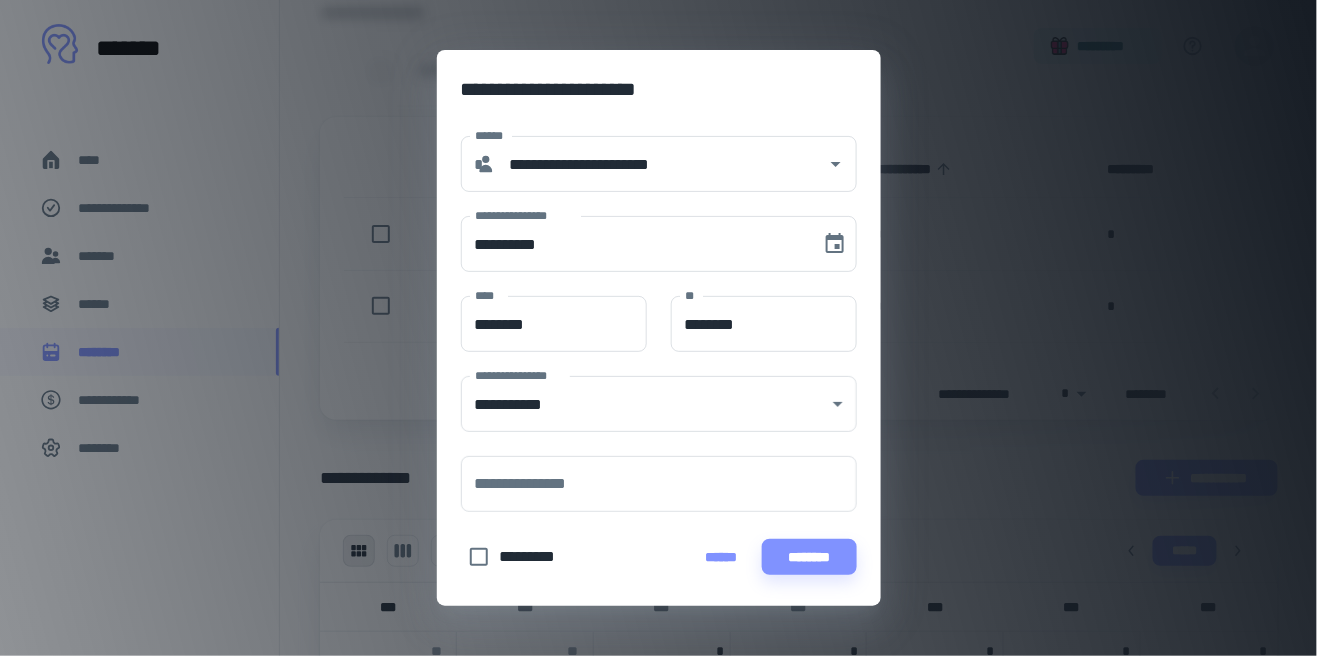 type on "**********" 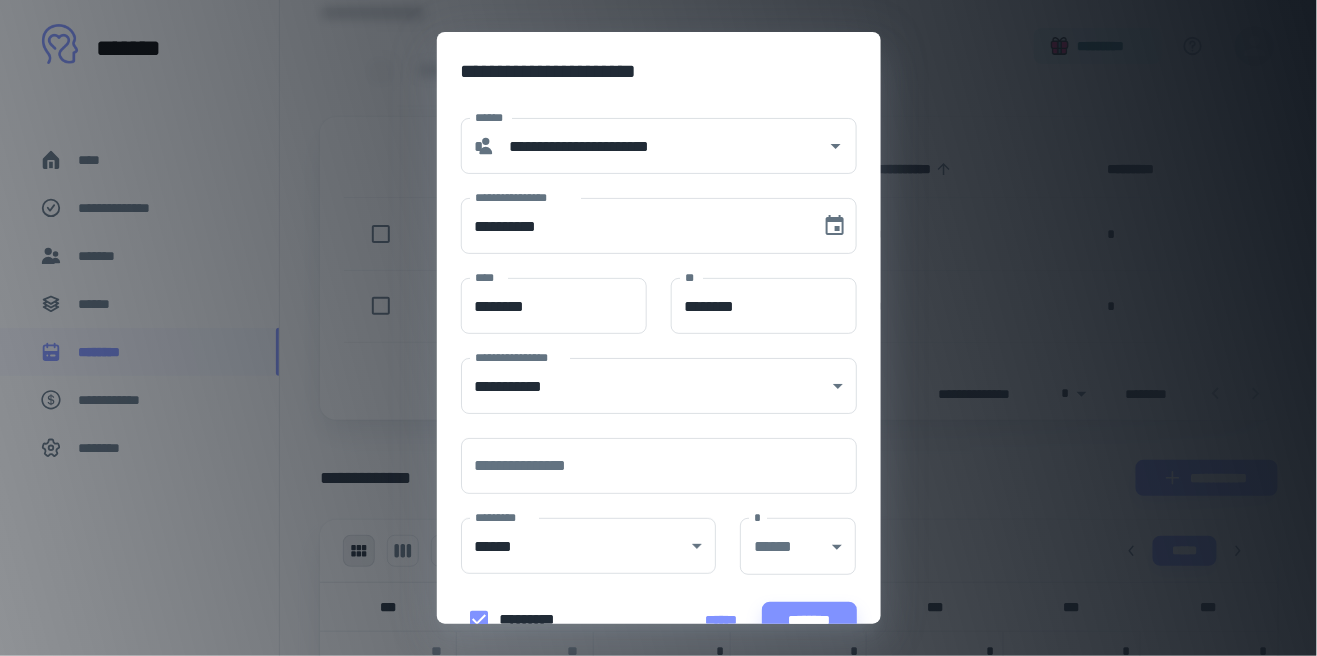 scroll, scrollTop: 44, scrollLeft: 0, axis: vertical 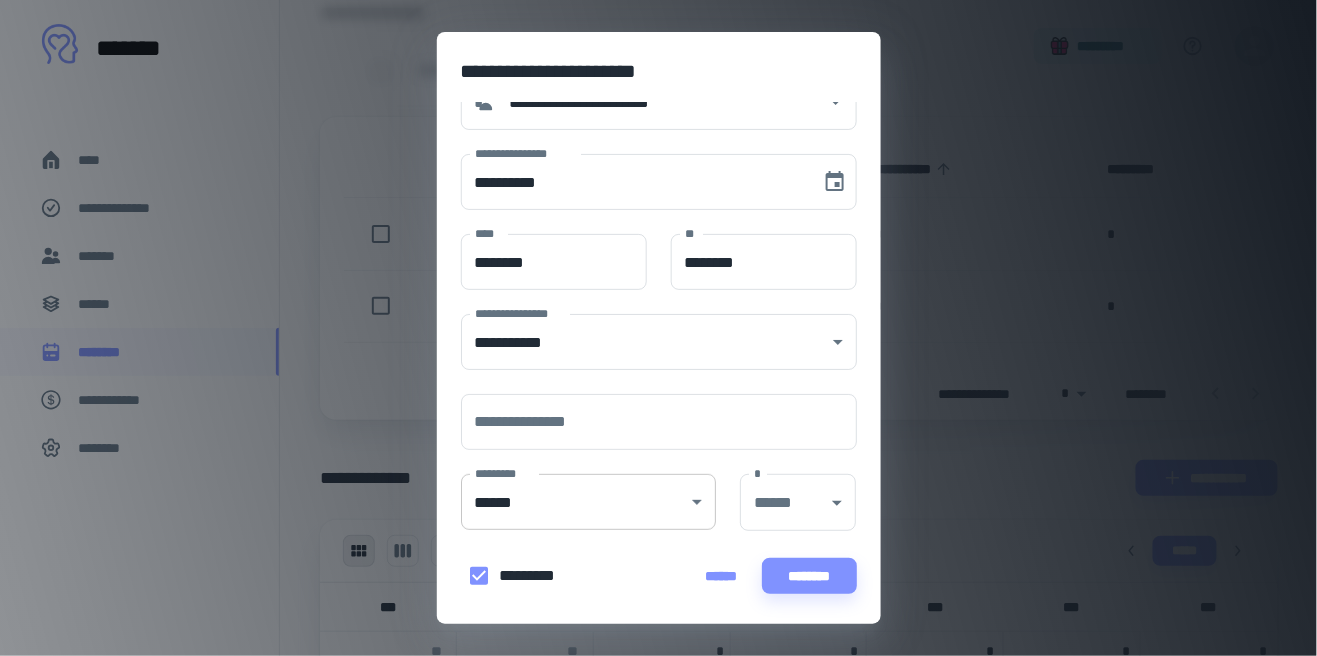 click on "**********" at bounding box center (659, 71) 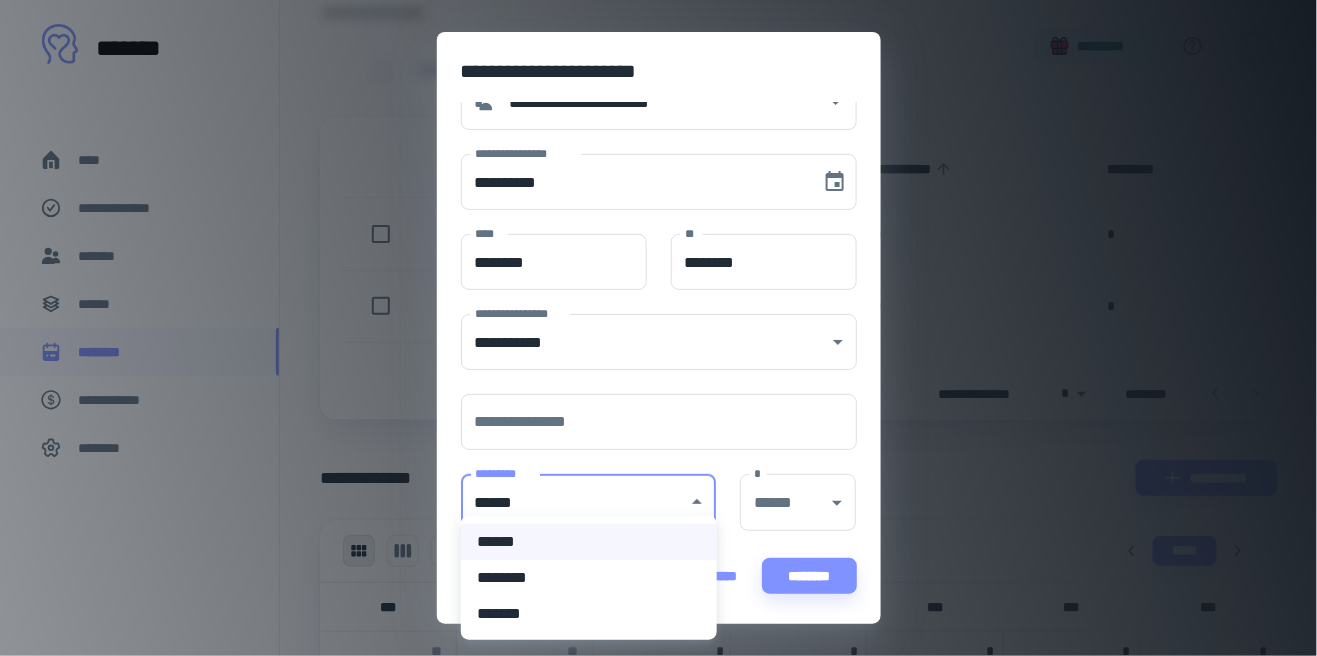 click on "********" at bounding box center (589, 578) 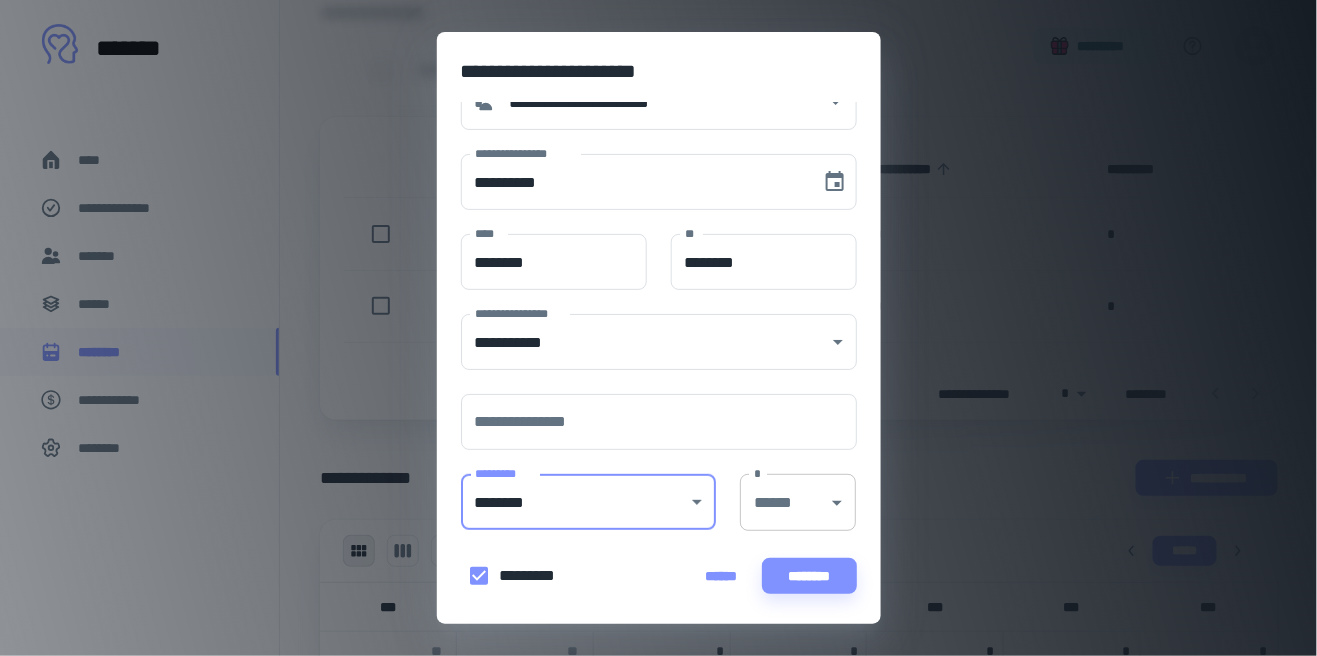 click on "**********" at bounding box center [659, 71] 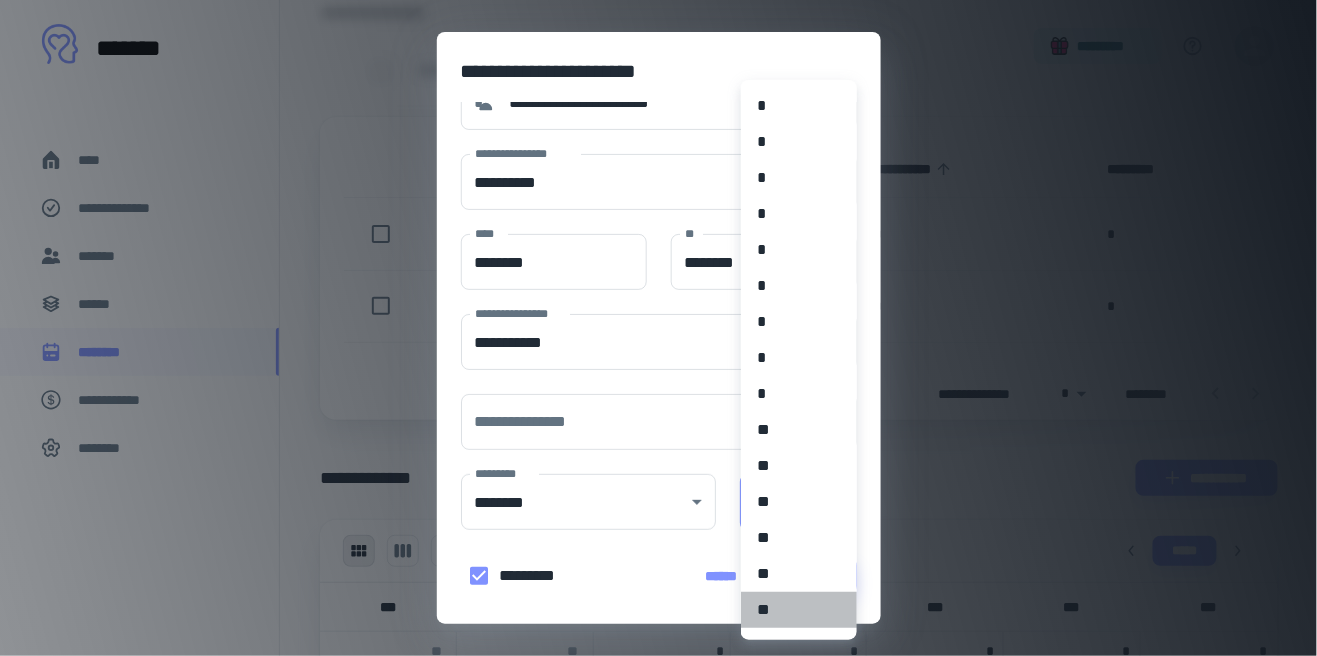click on "**" at bounding box center (799, 610) 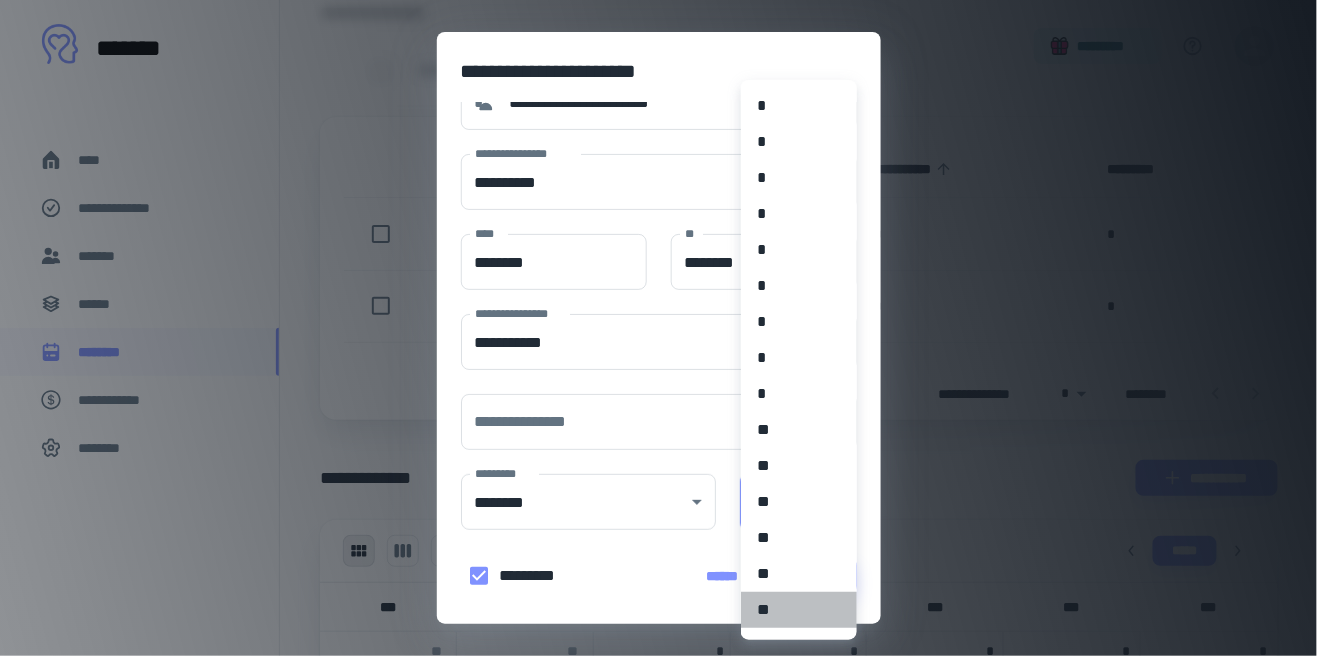 scroll, scrollTop: 43, scrollLeft: 0, axis: vertical 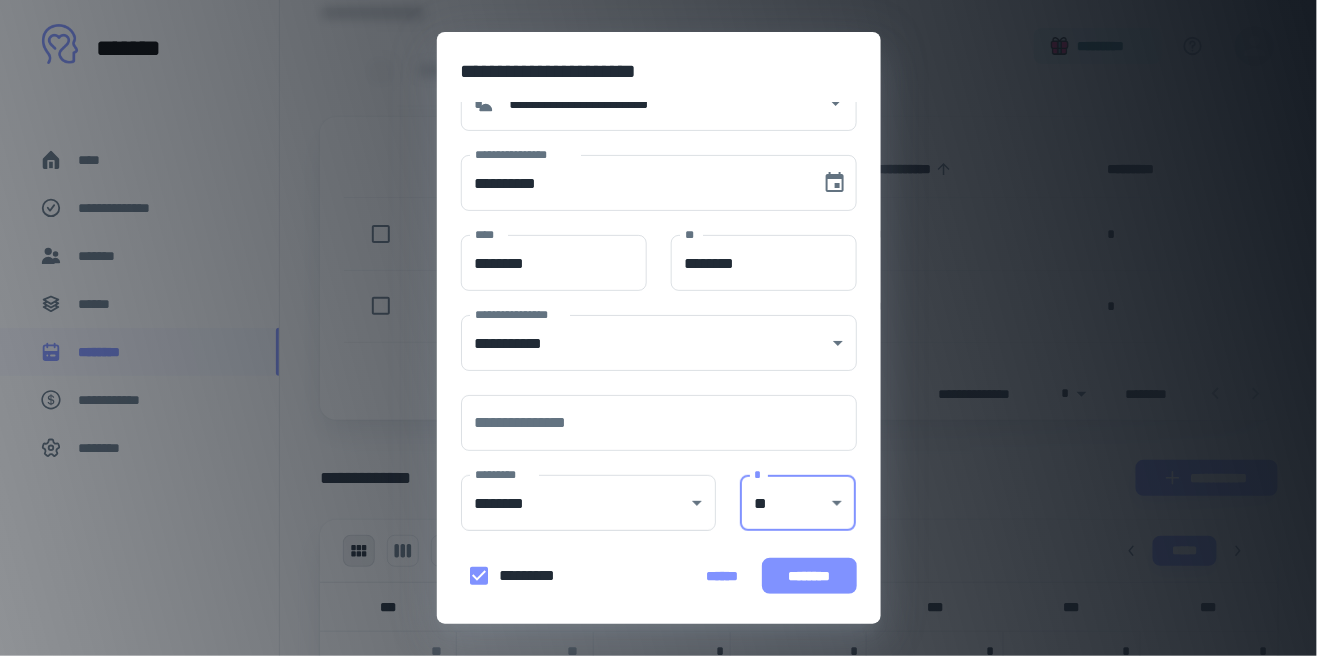 click on "********" at bounding box center [809, 576] 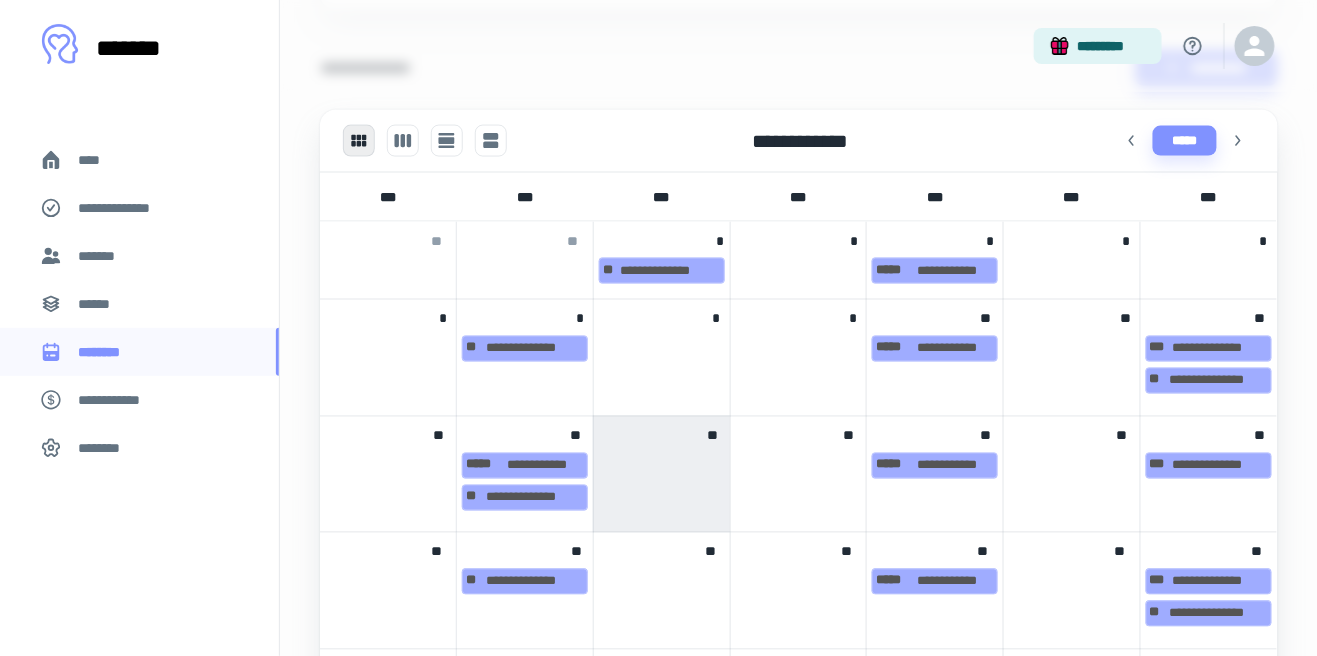 scroll, scrollTop: 739, scrollLeft: 0, axis: vertical 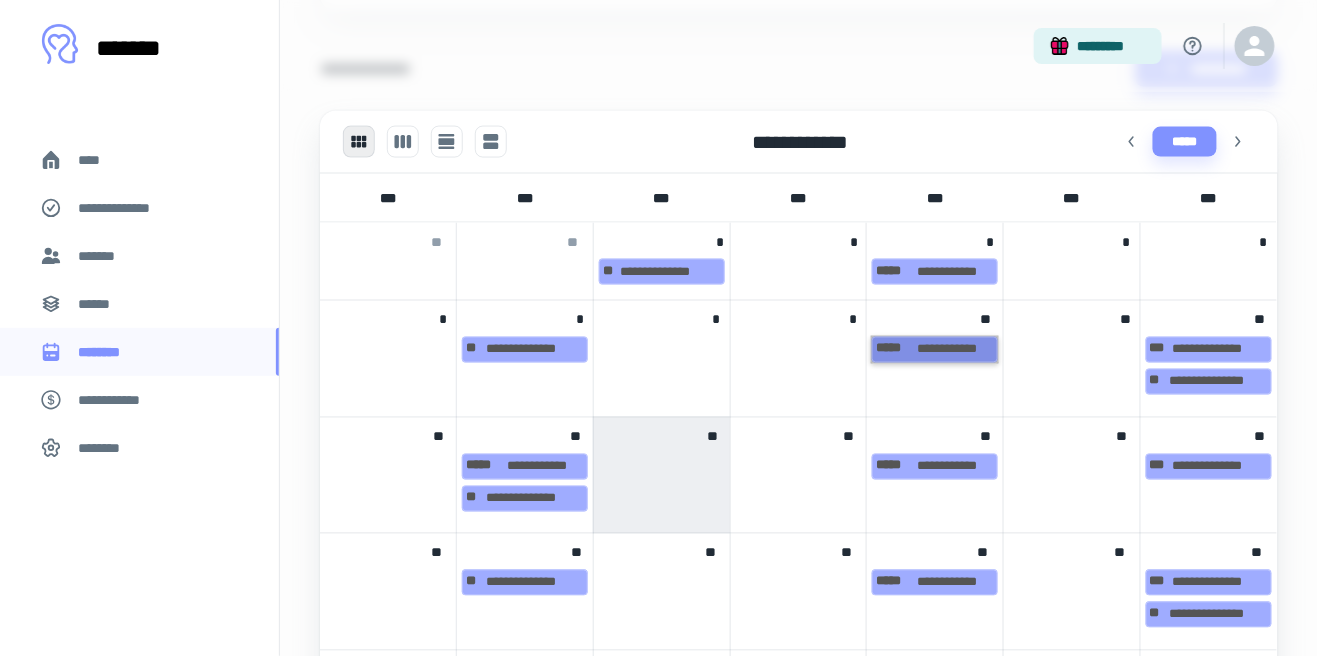 click on "**********" at bounding box center [935, 350] 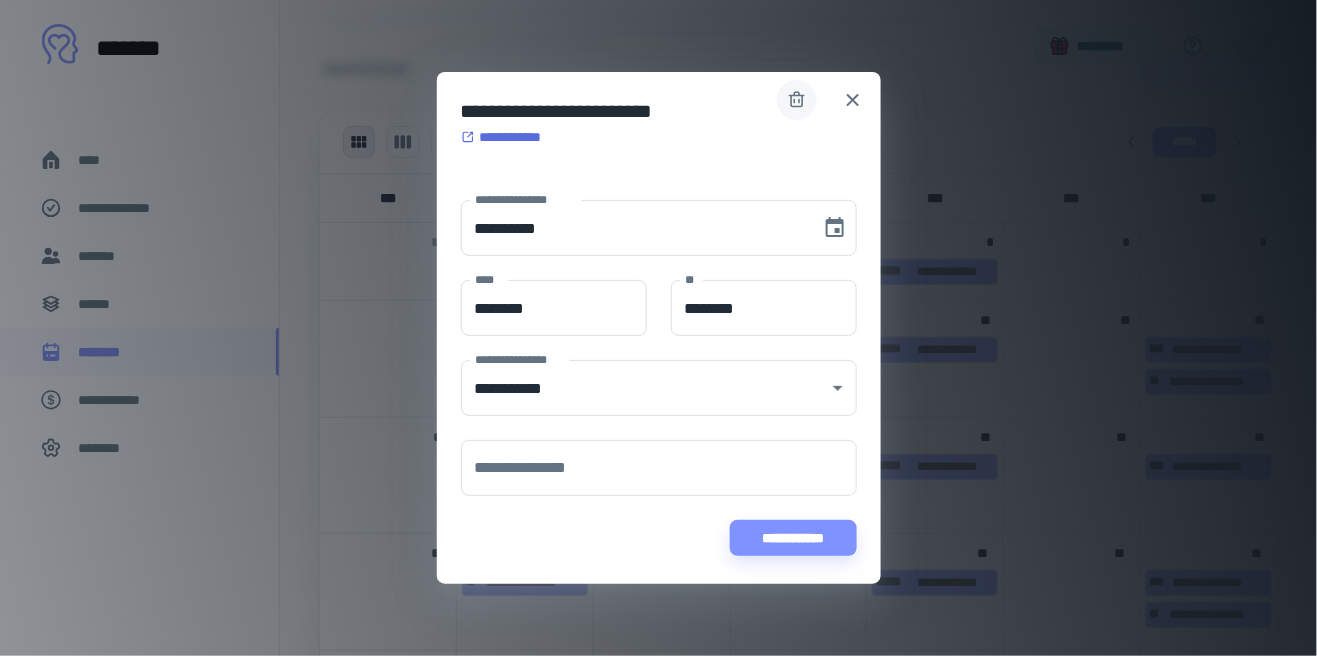 click 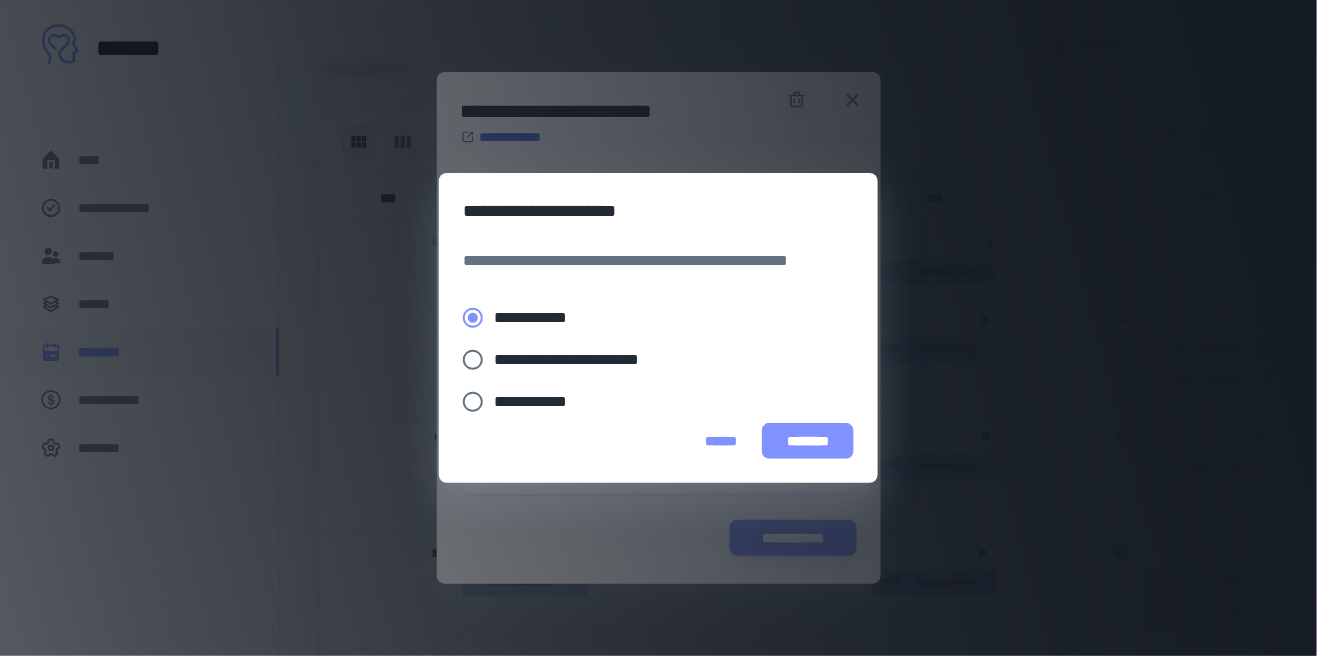 click on "********" at bounding box center [808, 441] 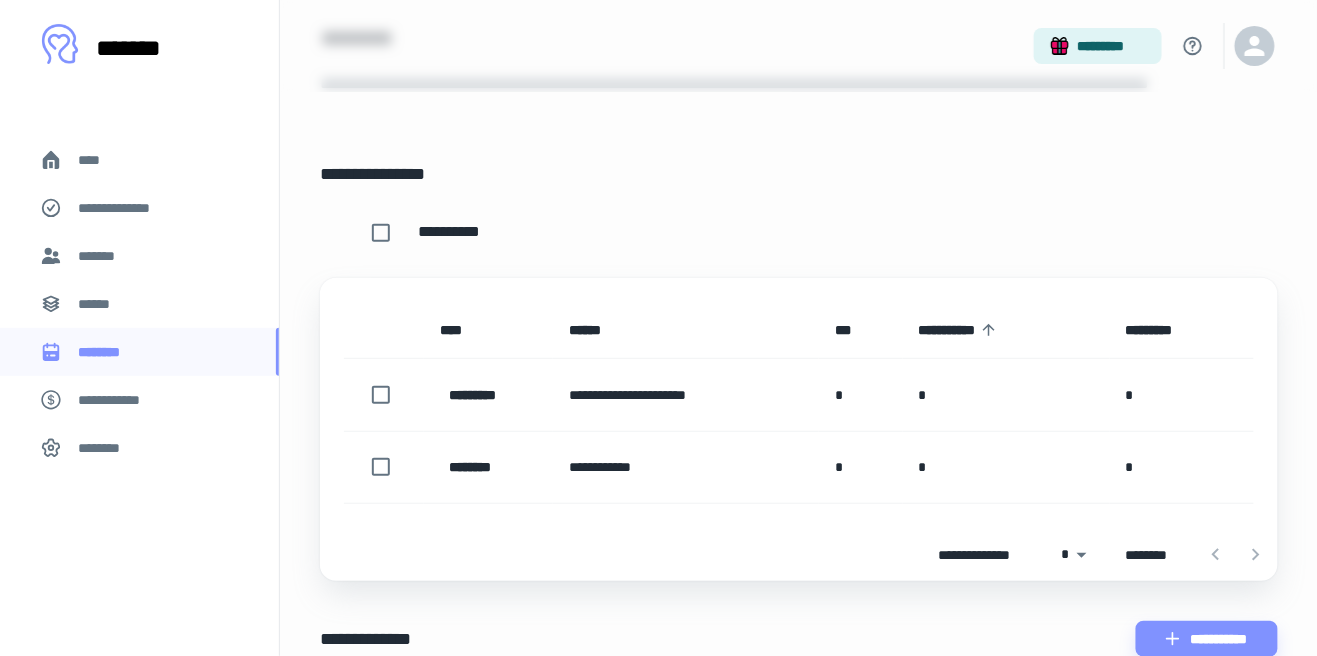 scroll, scrollTop: 92, scrollLeft: 0, axis: vertical 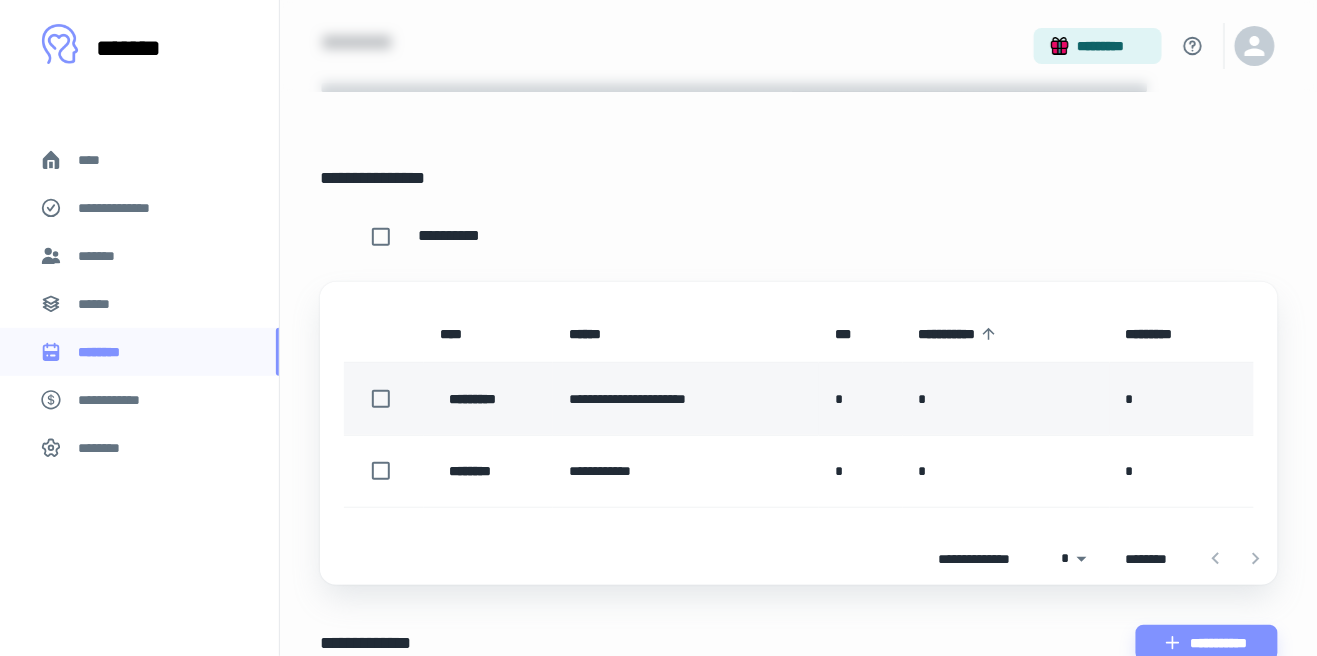 click on "**********" at bounding box center (686, 399) 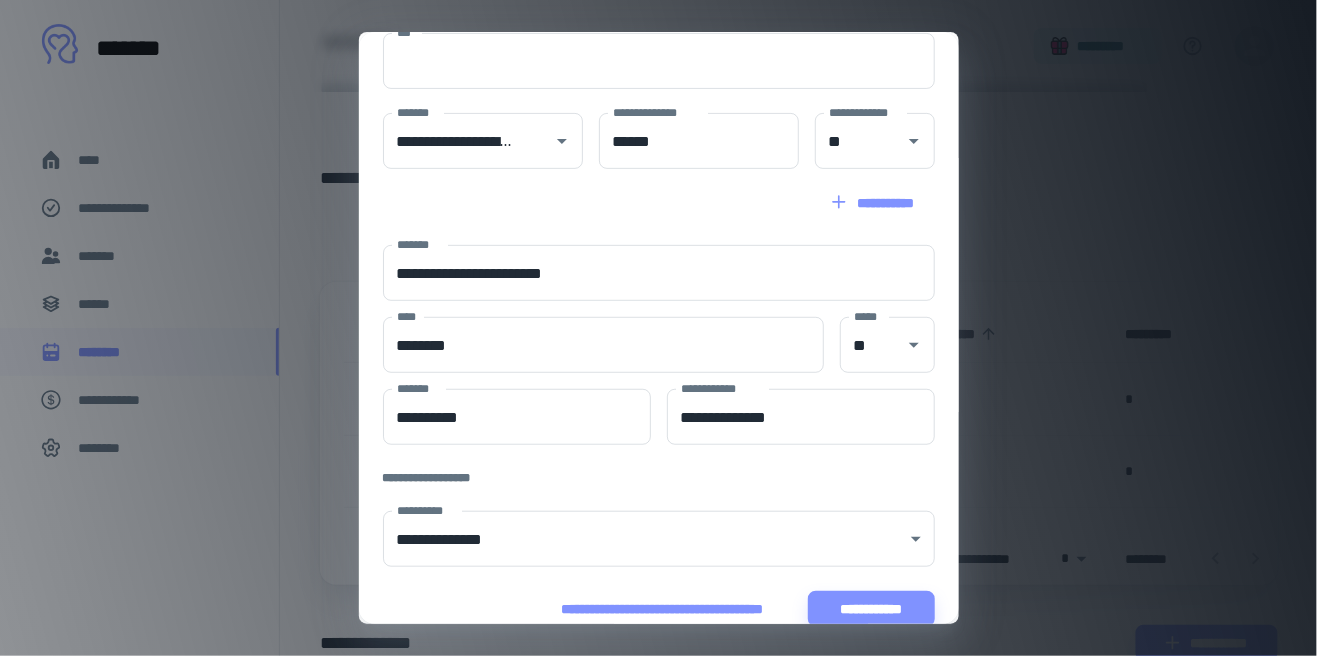 scroll, scrollTop: 155, scrollLeft: 0, axis: vertical 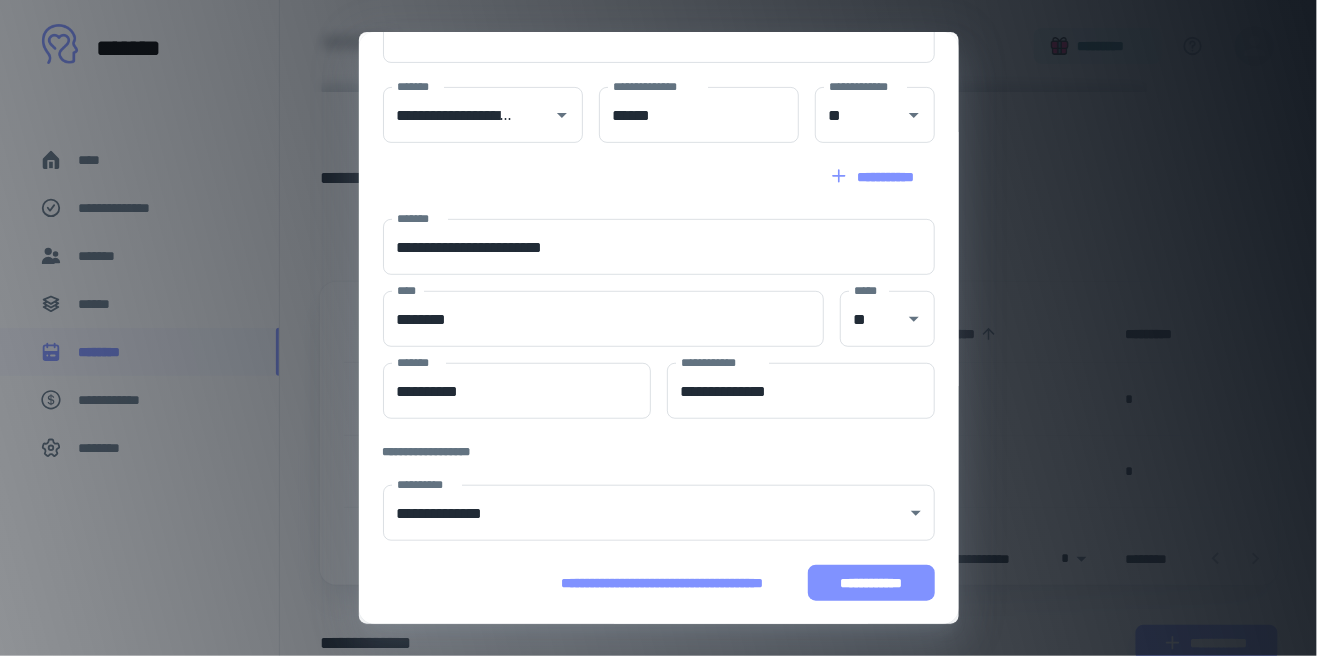 click on "**********" at bounding box center [871, 583] 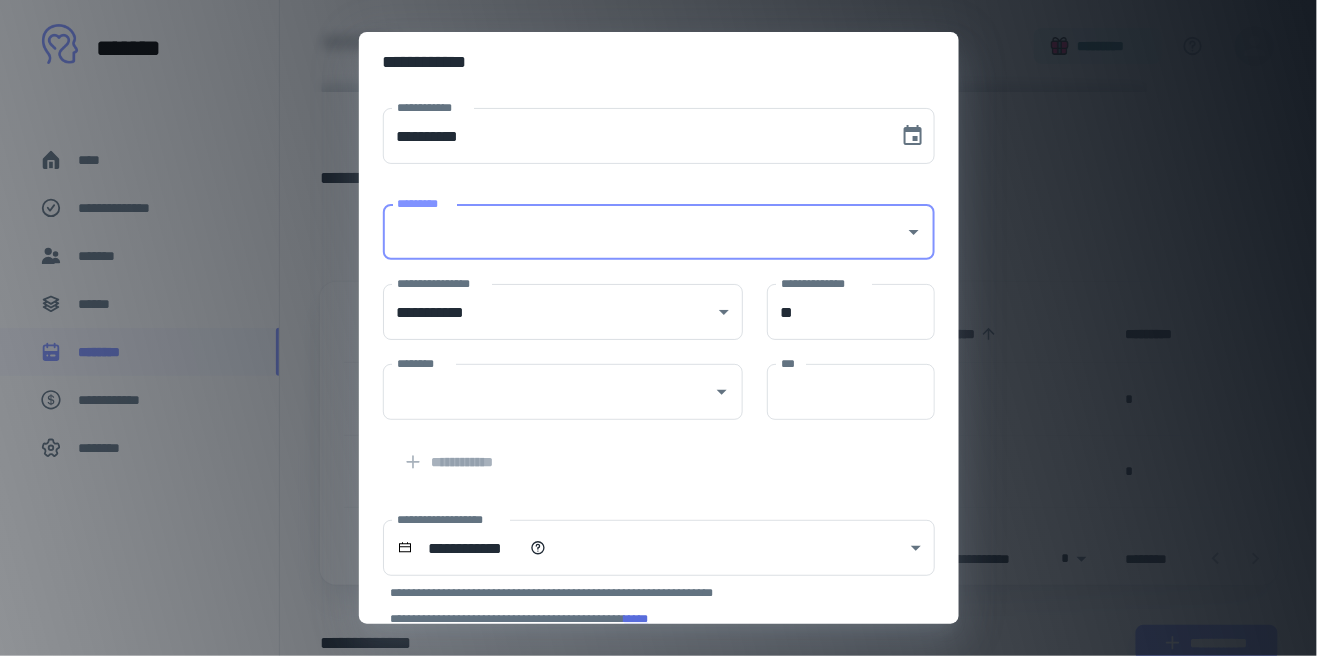 paste on "******" 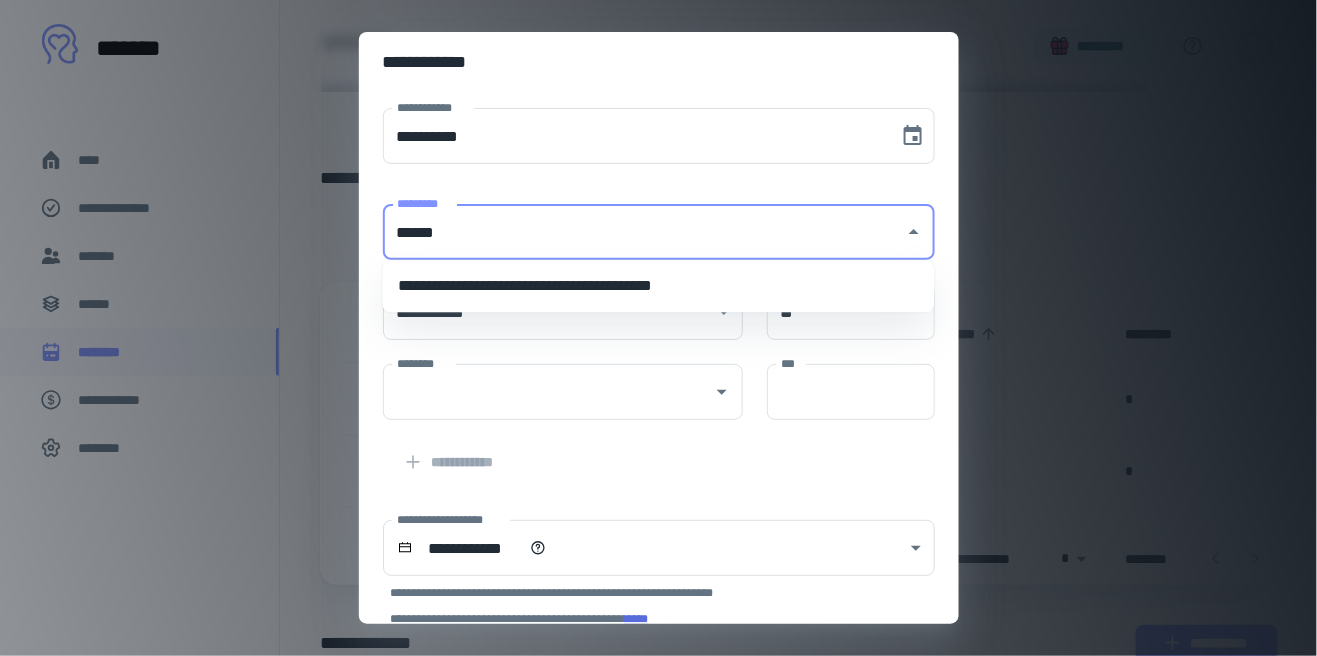 click on "**********" at bounding box center (659, 286) 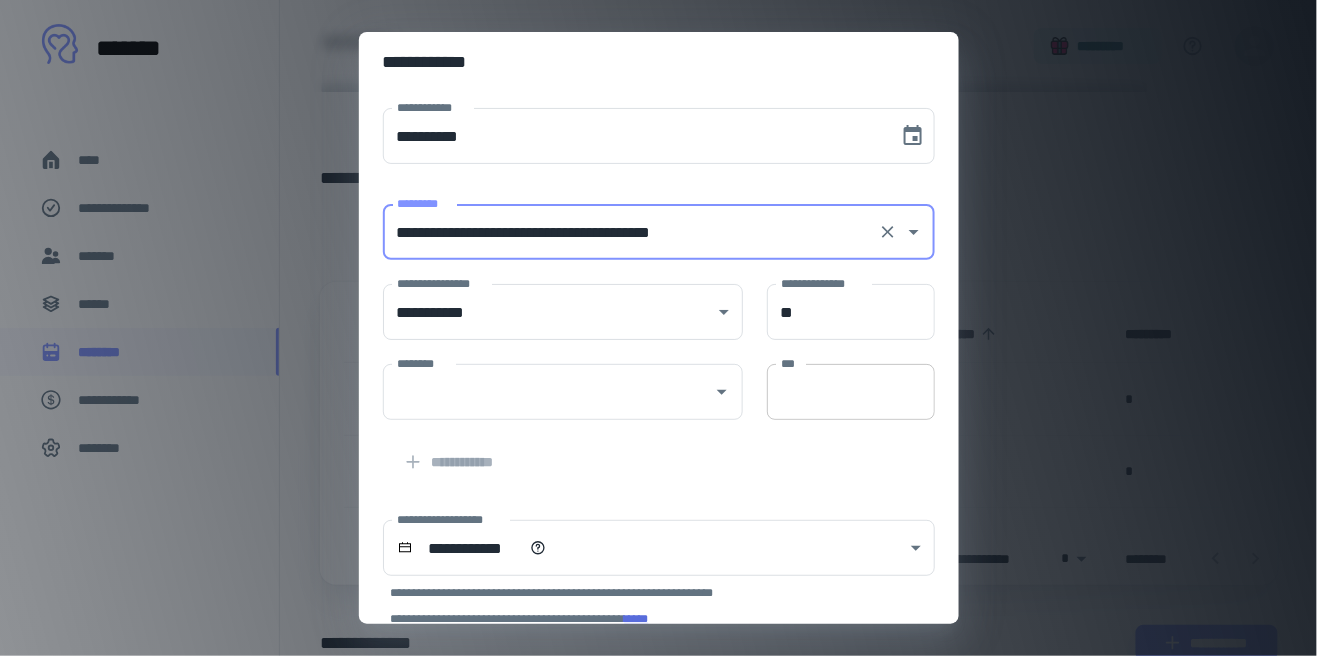 type on "**********" 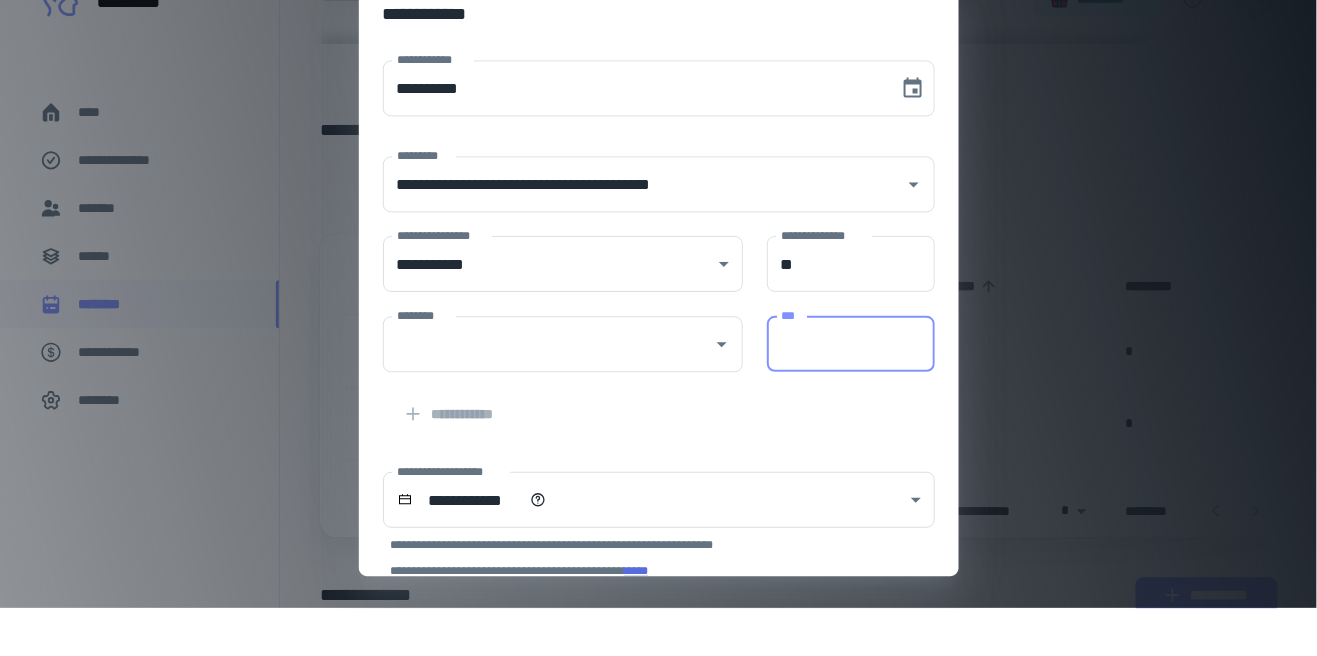 scroll, scrollTop: 92, scrollLeft: 0, axis: vertical 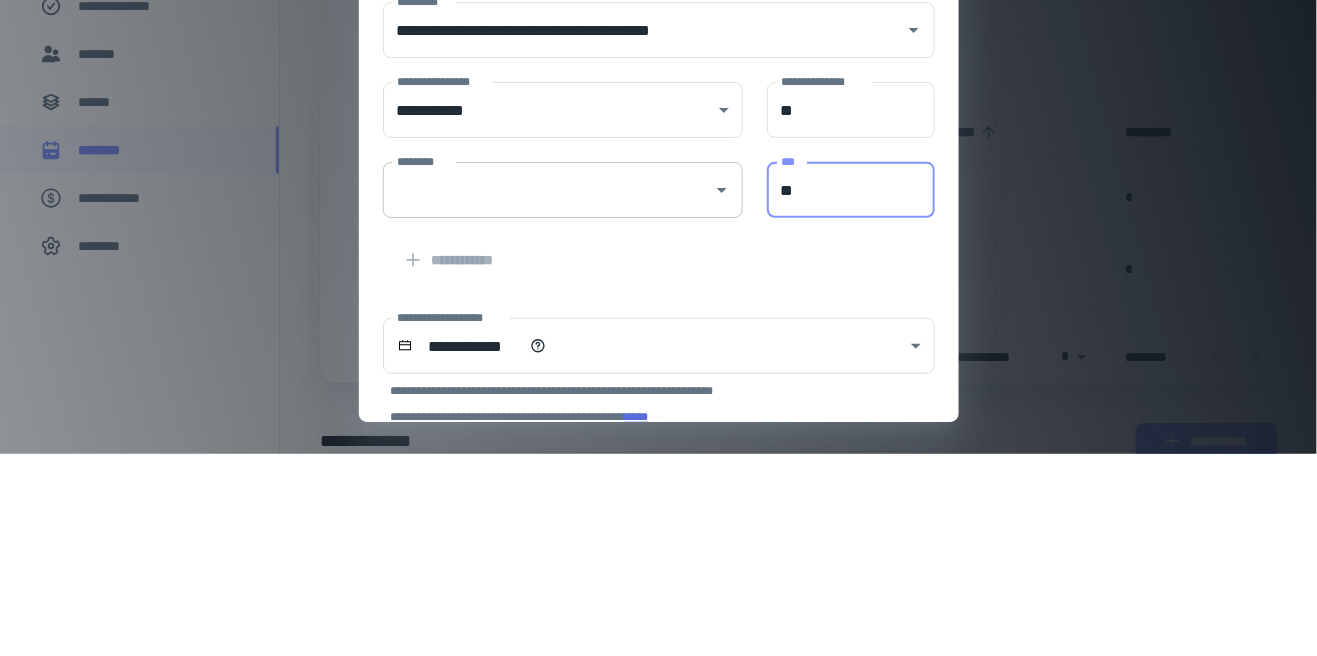 type on "**" 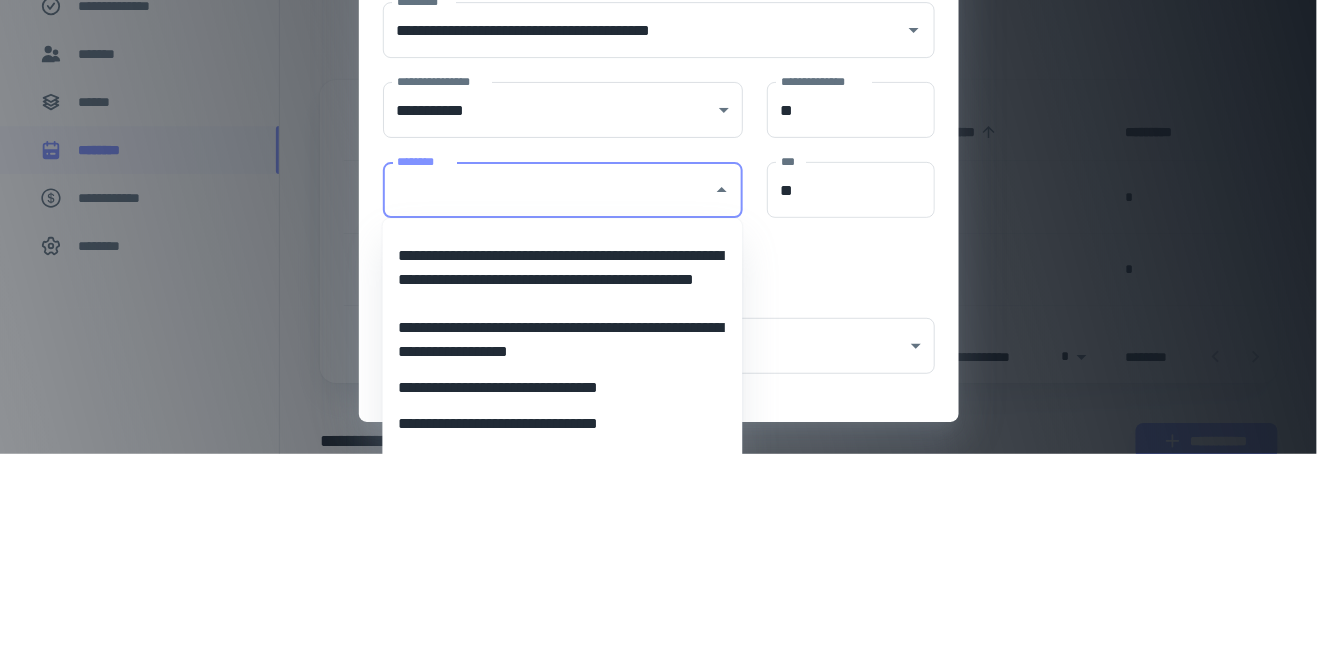 scroll, scrollTop: 92, scrollLeft: 0, axis: vertical 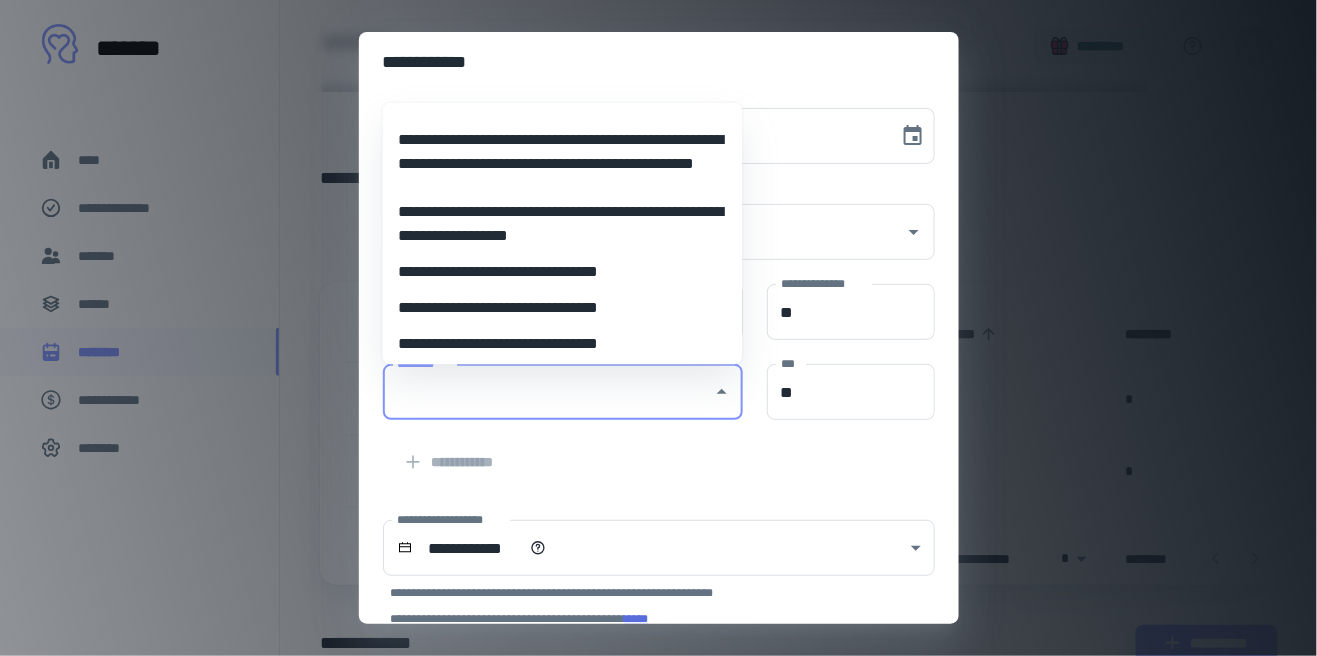 click on "**********" at bounding box center (563, 344) 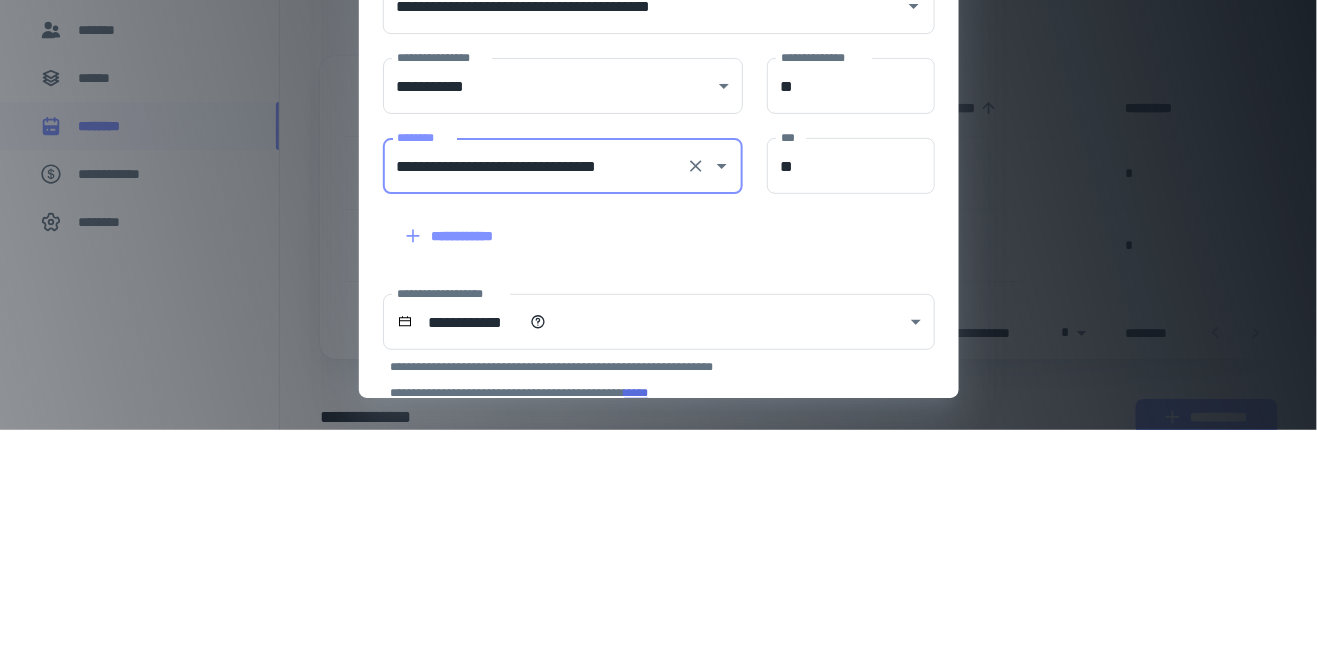 scroll, scrollTop: 92, scrollLeft: 0, axis: vertical 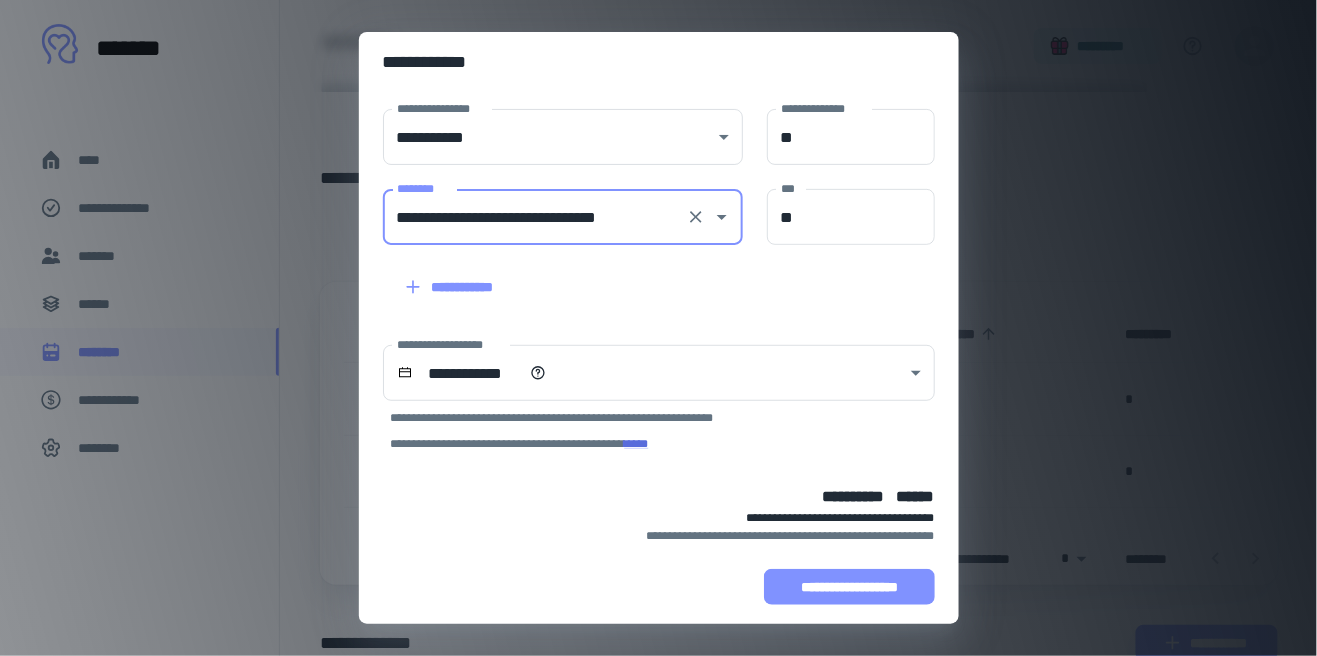 click on "**********" at bounding box center (849, 587) 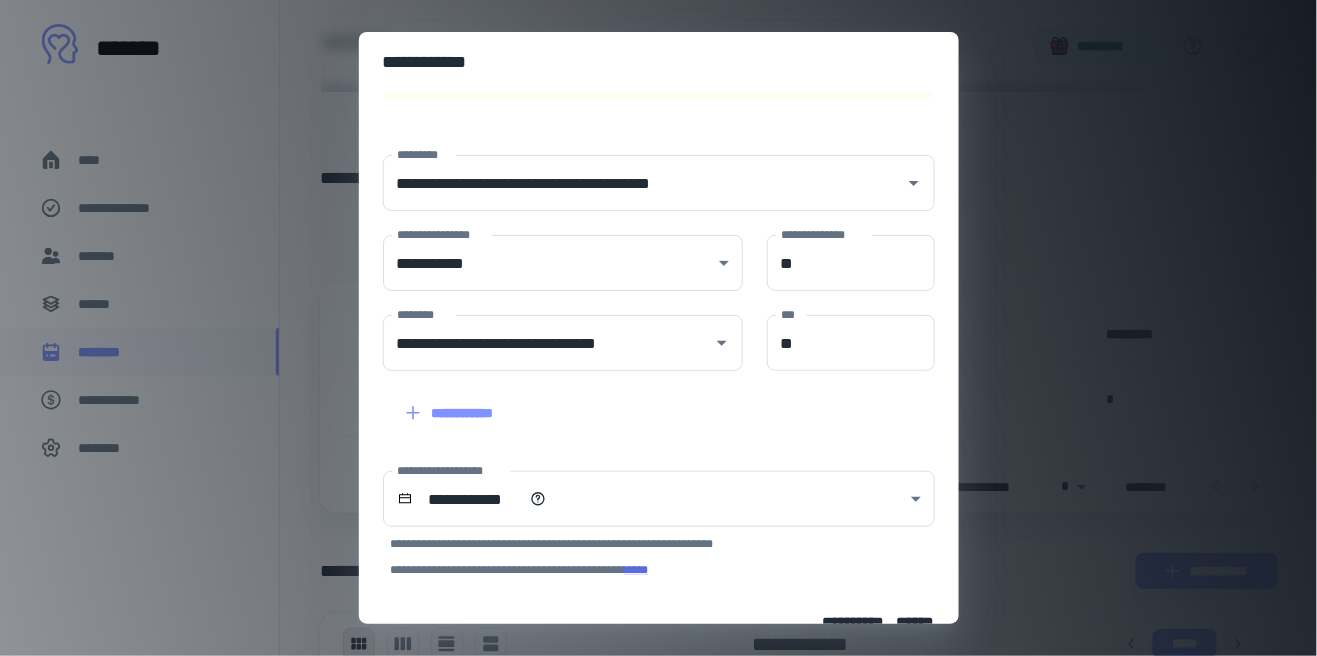 scroll, scrollTop: 301, scrollLeft: 0, axis: vertical 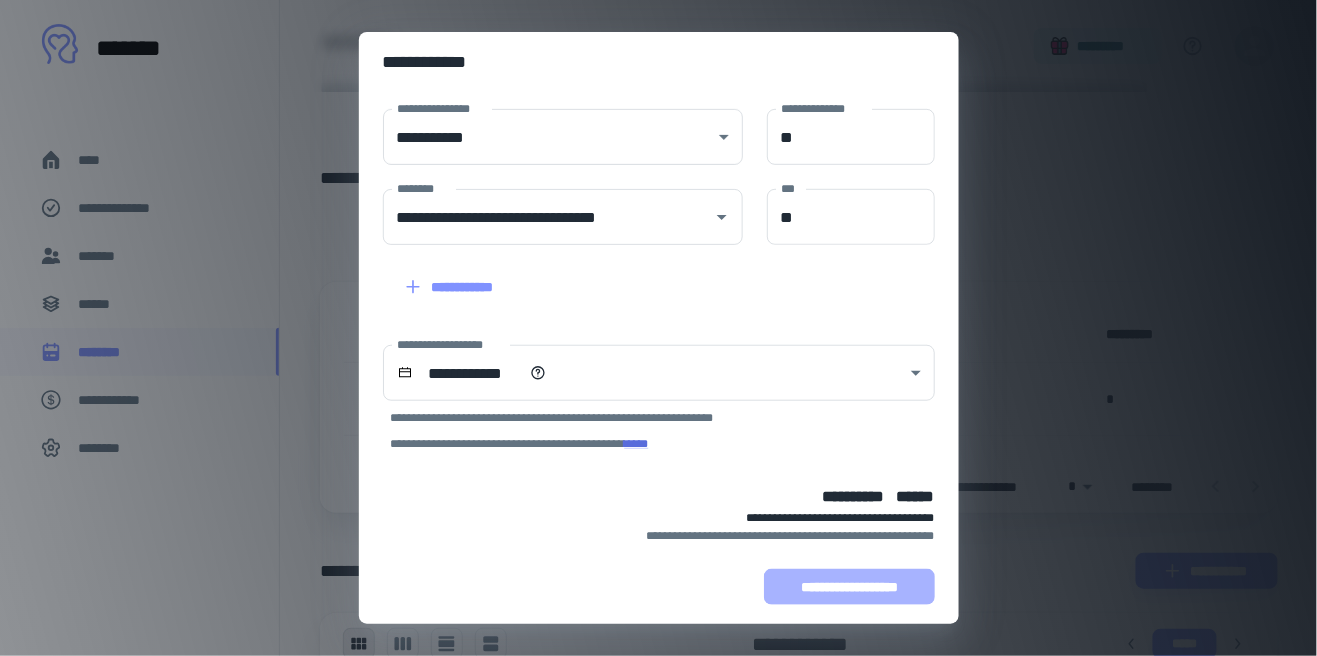 click on "**********" at bounding box center [849, 587] 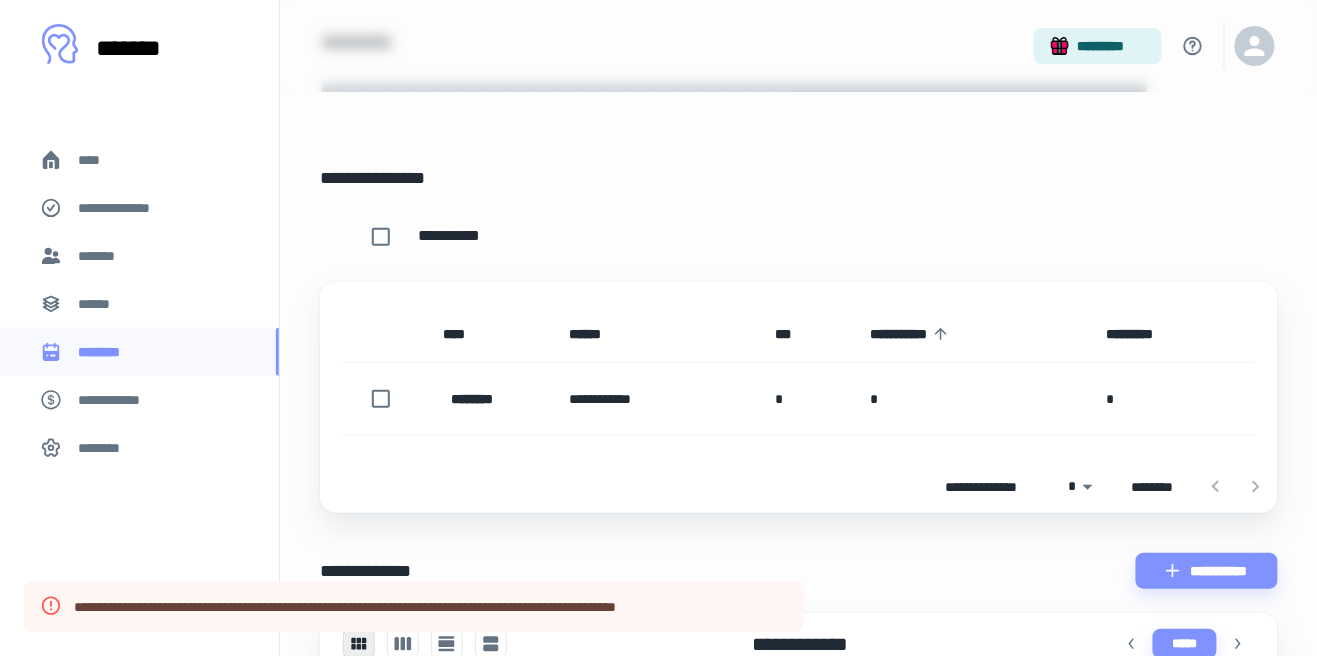 click on "*******" at bounding box center (100, 256) 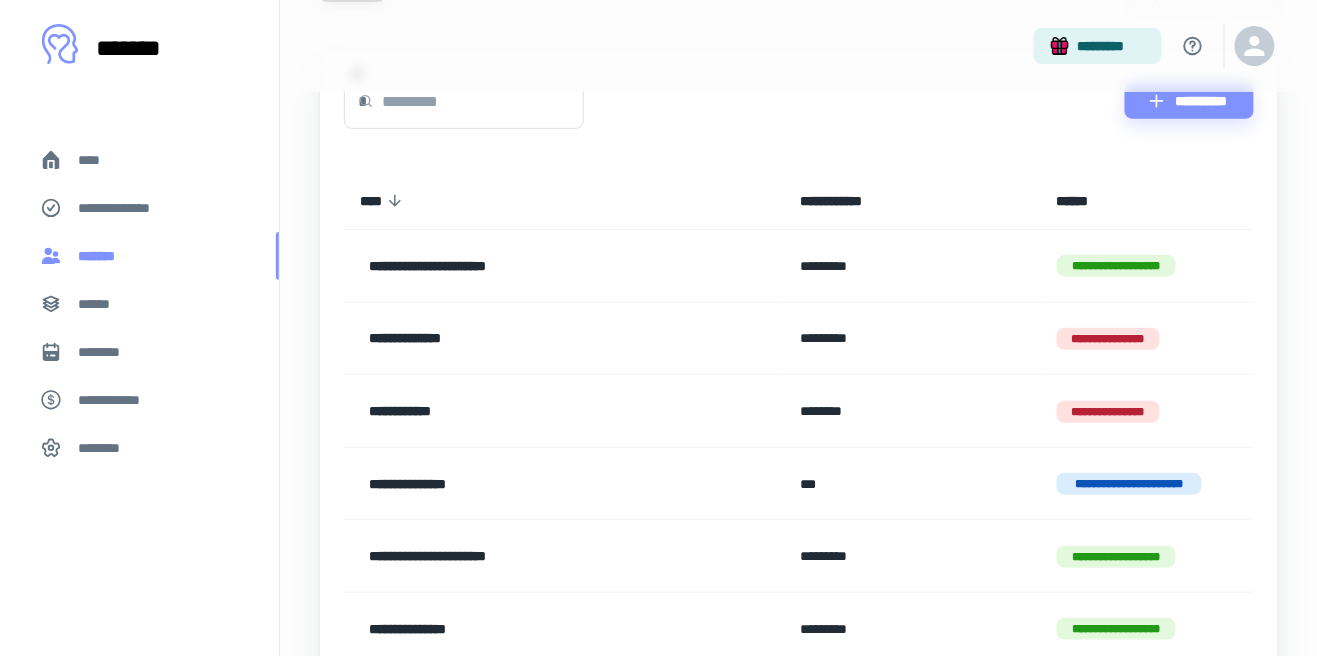 scroll, scrollTop: 139, scrollLeft: 0, axis: vertical 